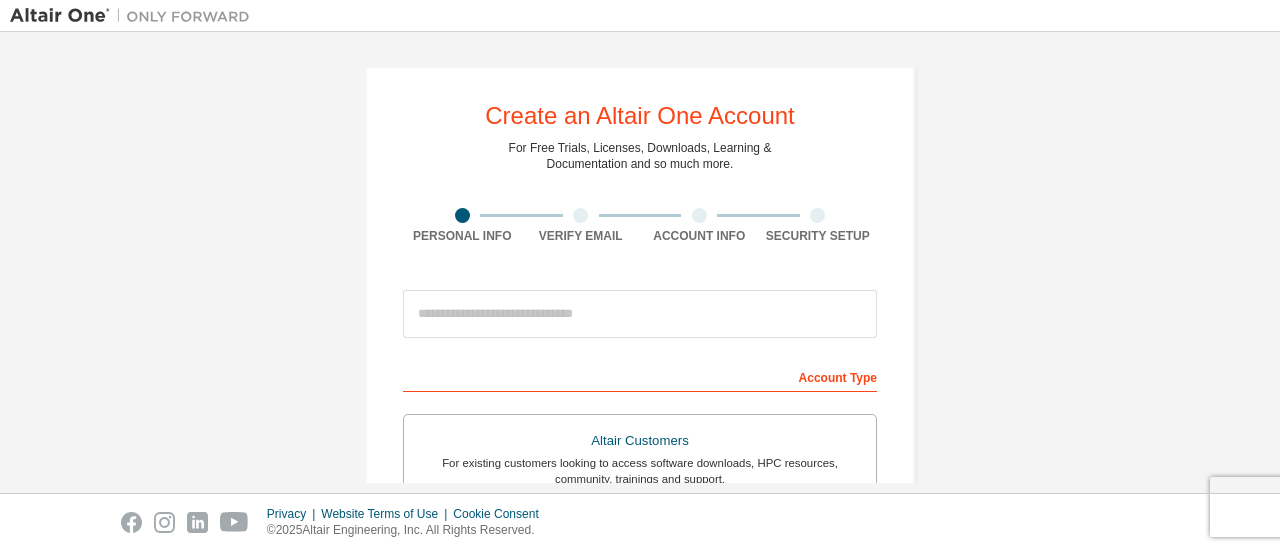 scroll, scrollTop: 0, scrollLeft: 0, axis: both 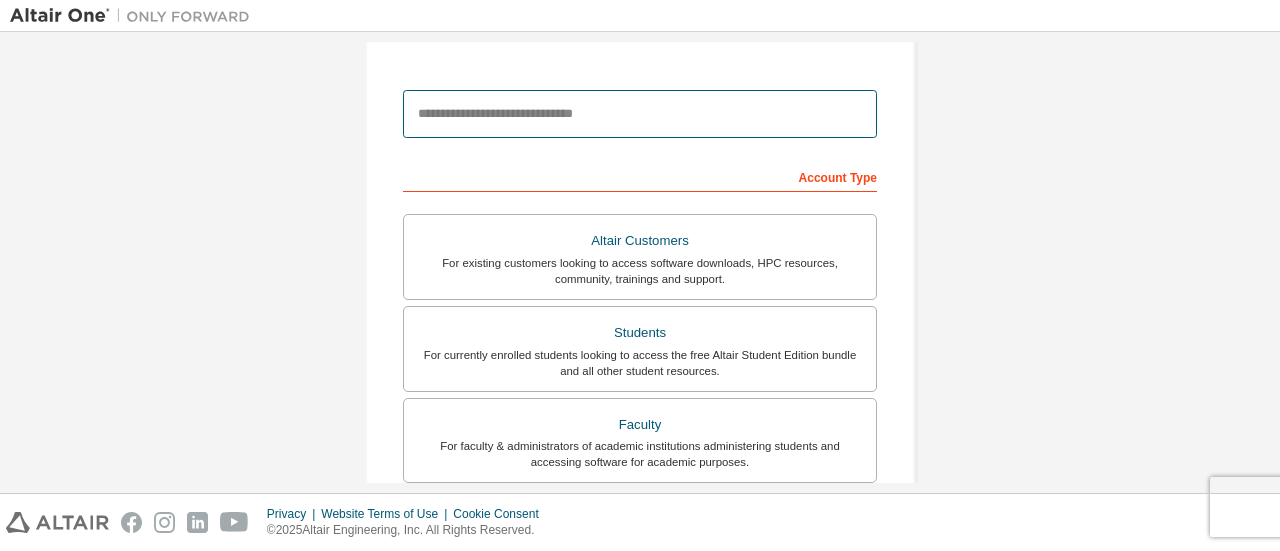 click at bounding box center (640, 114) 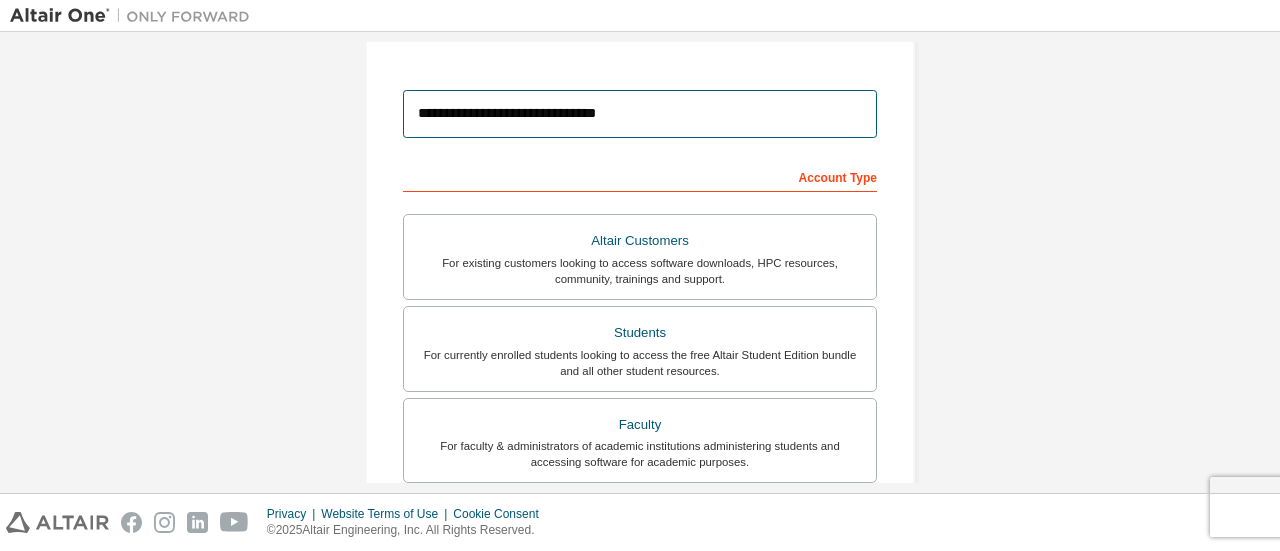 scroll, scrollTop: 300, scrollLeft: 0, axis: vertical 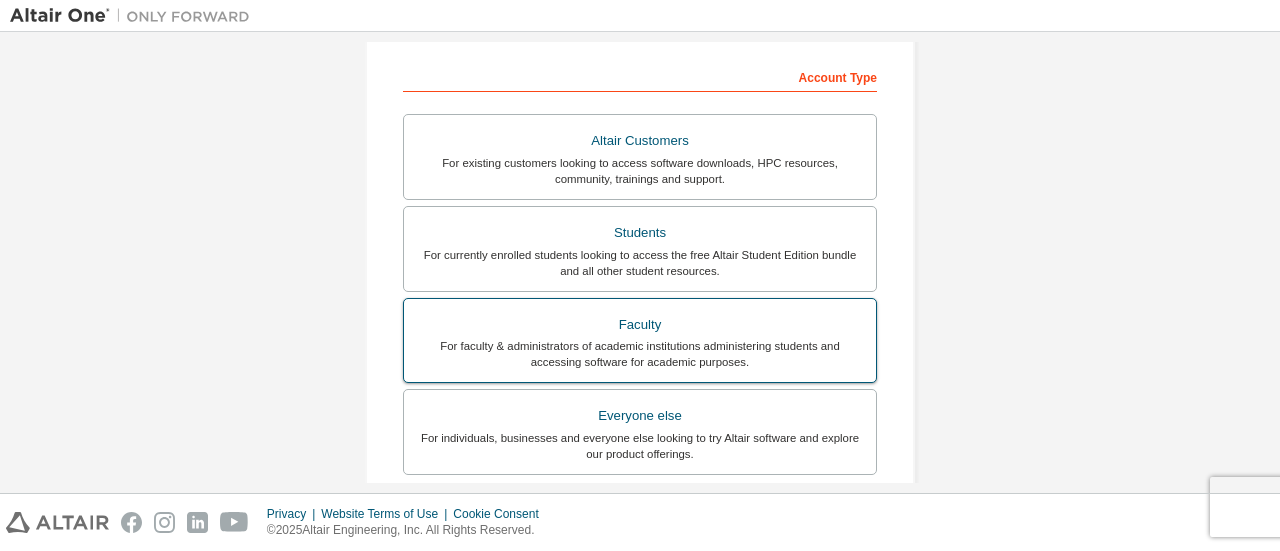 type on "**********" 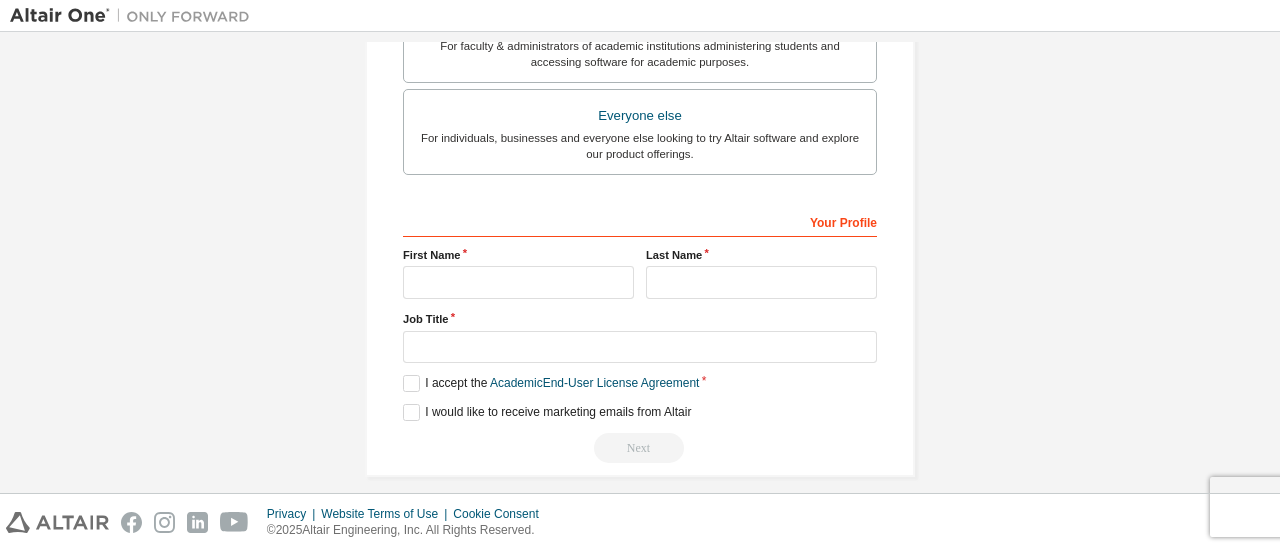 scroll, scrollTop: 612, scrollLeft: 0, axis: vertical 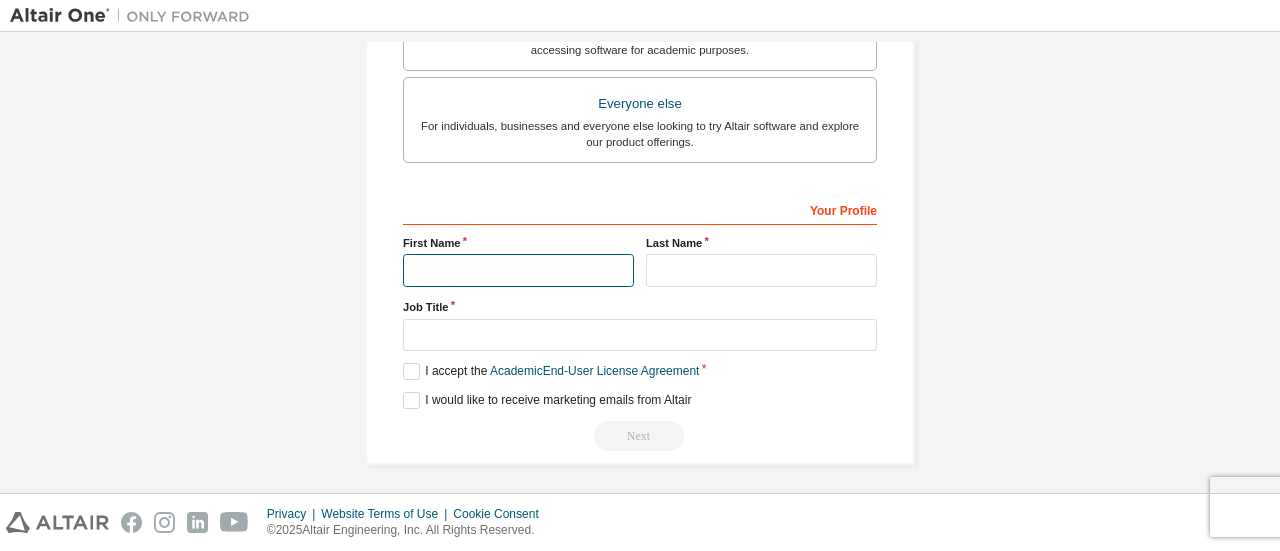click at bounding box center [518, 270] 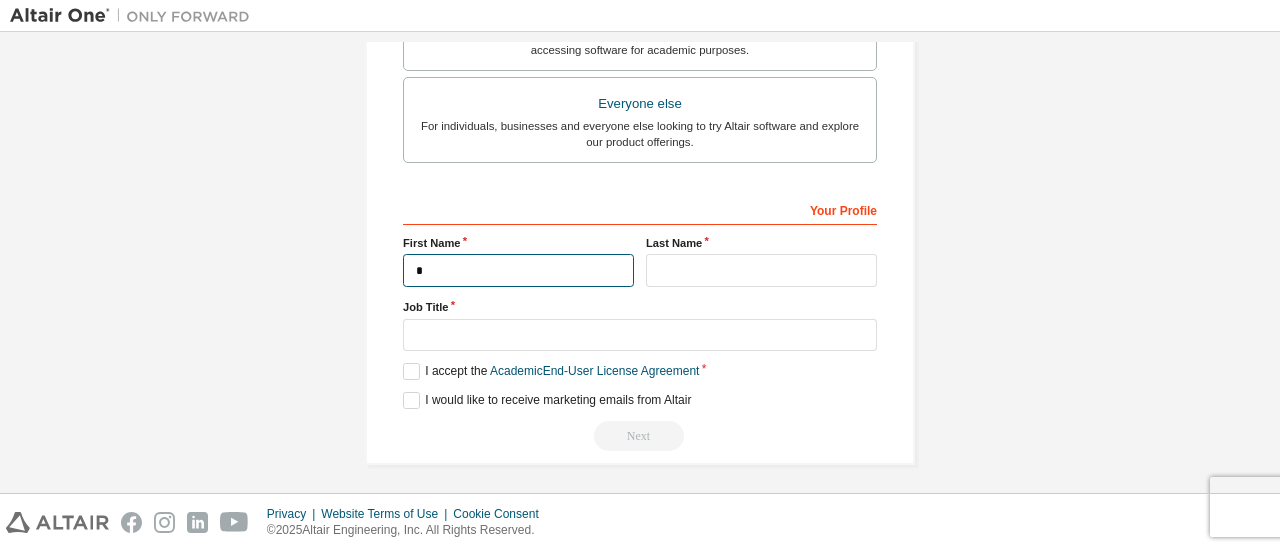 type on "*" 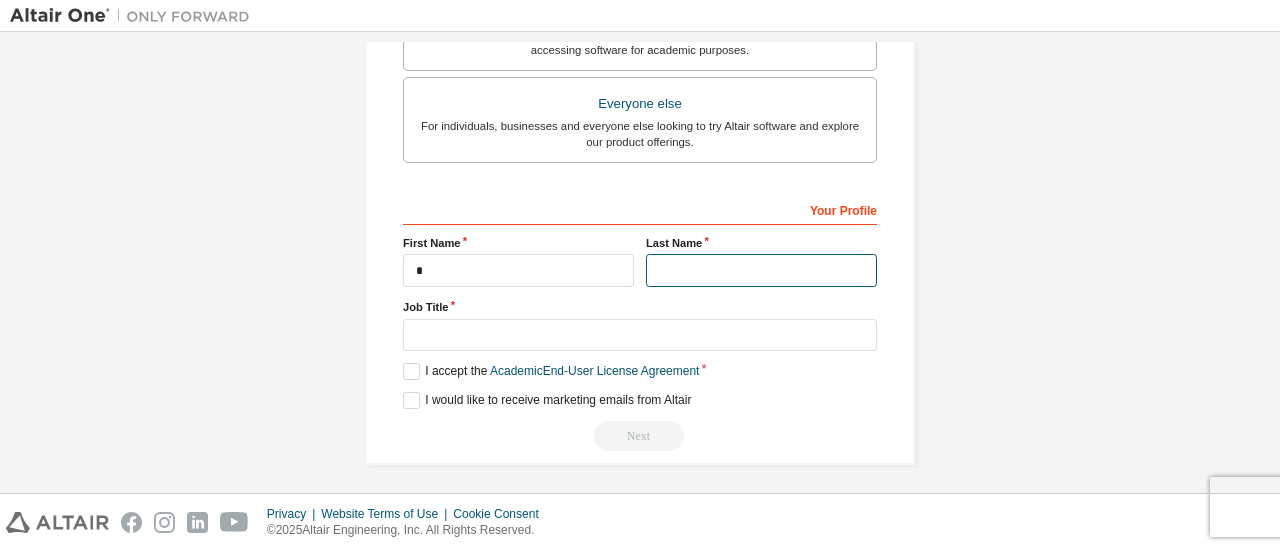 click at bounding box center (761, 270) 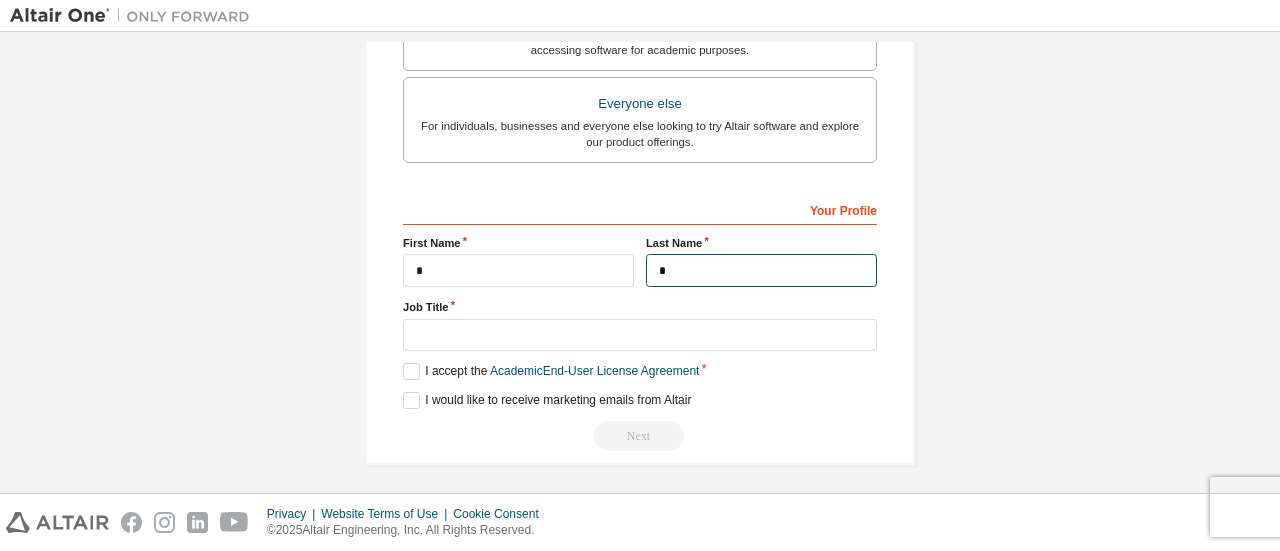 type on "*" 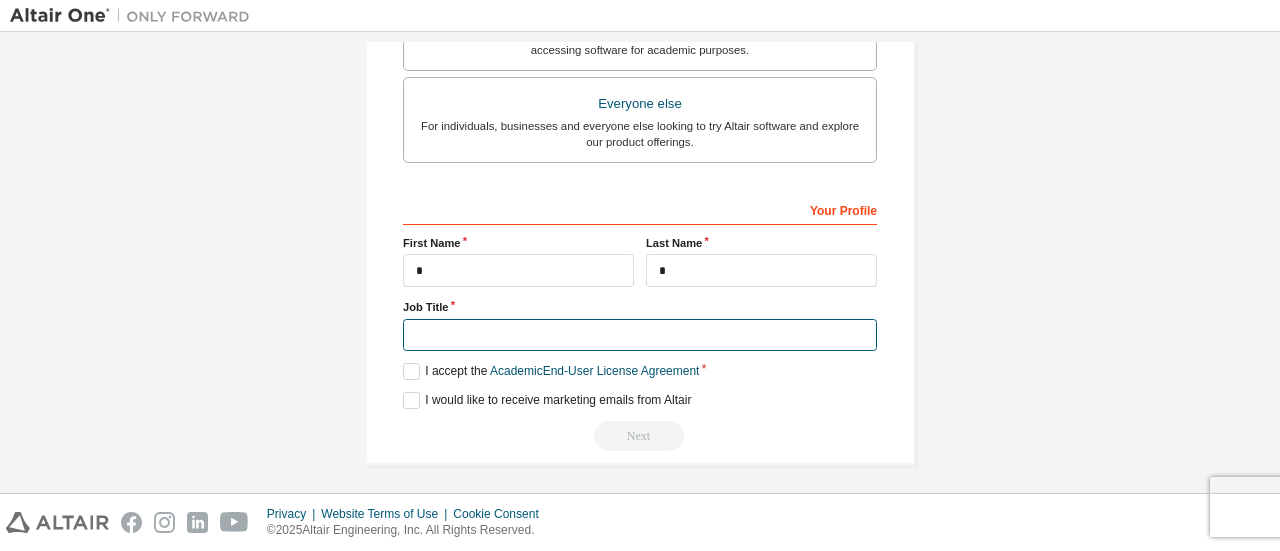 click at bounding box center [640, 335] 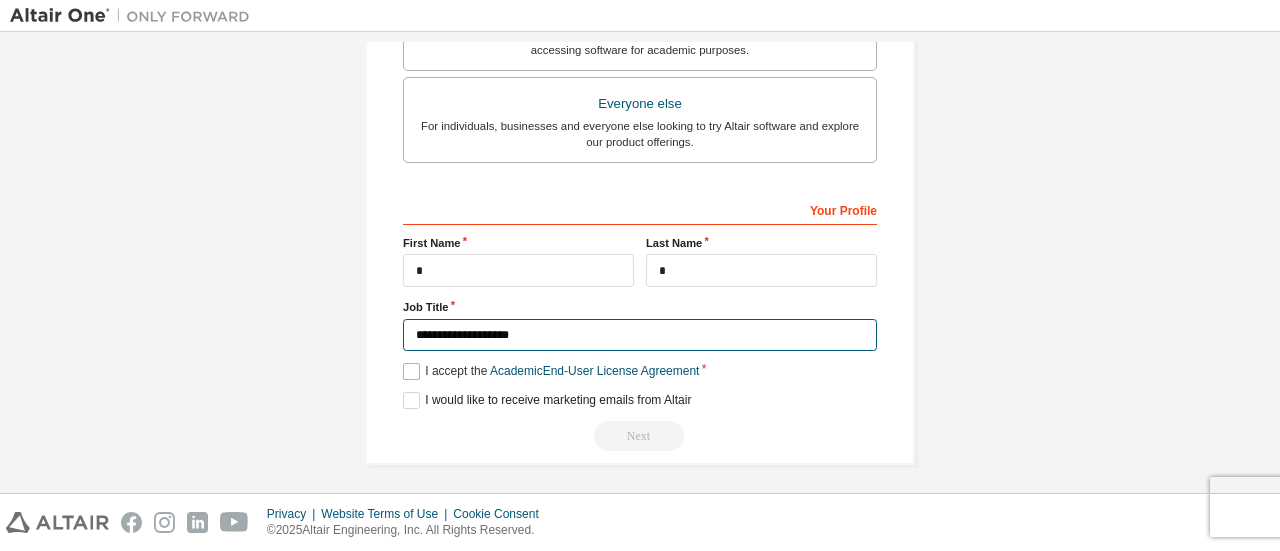 type on "**********" 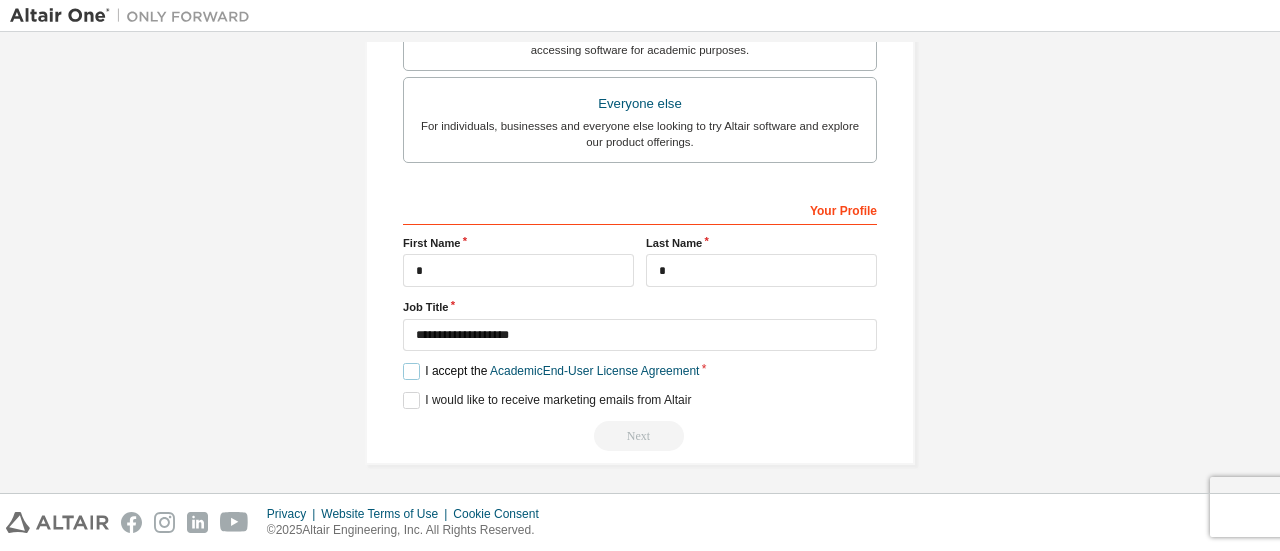 click on "I accept the   Academic   End-User License Agreement" at bounding box center (551, 371) 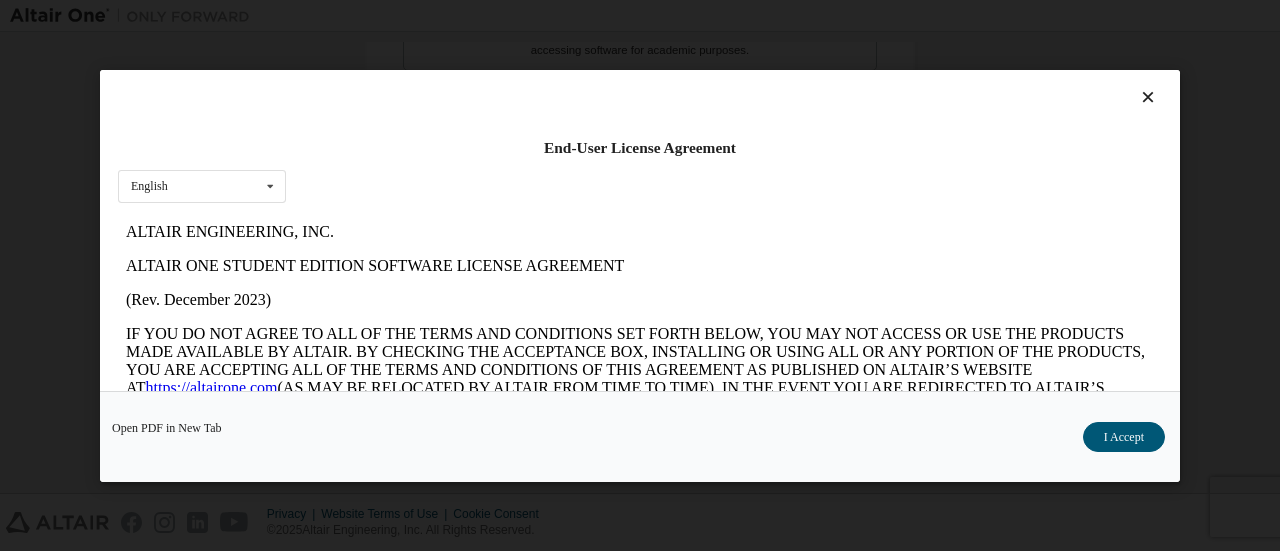 scroll, scrollTop: 0, scrollLeft: 0, axis: both 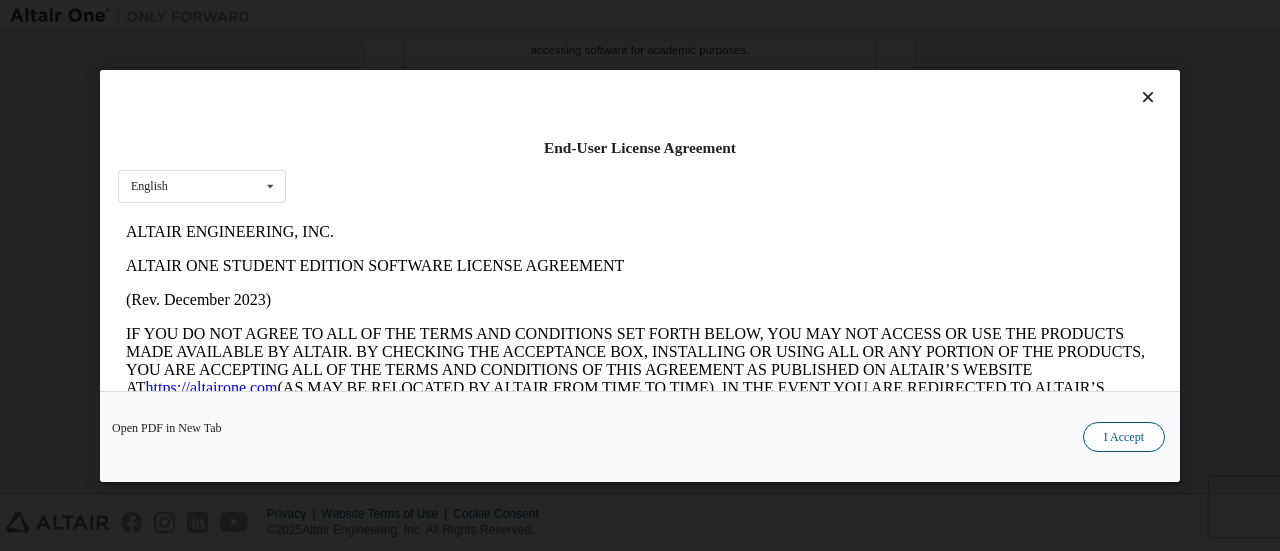 click on "I Accept" at bounding box center [1124, 436] 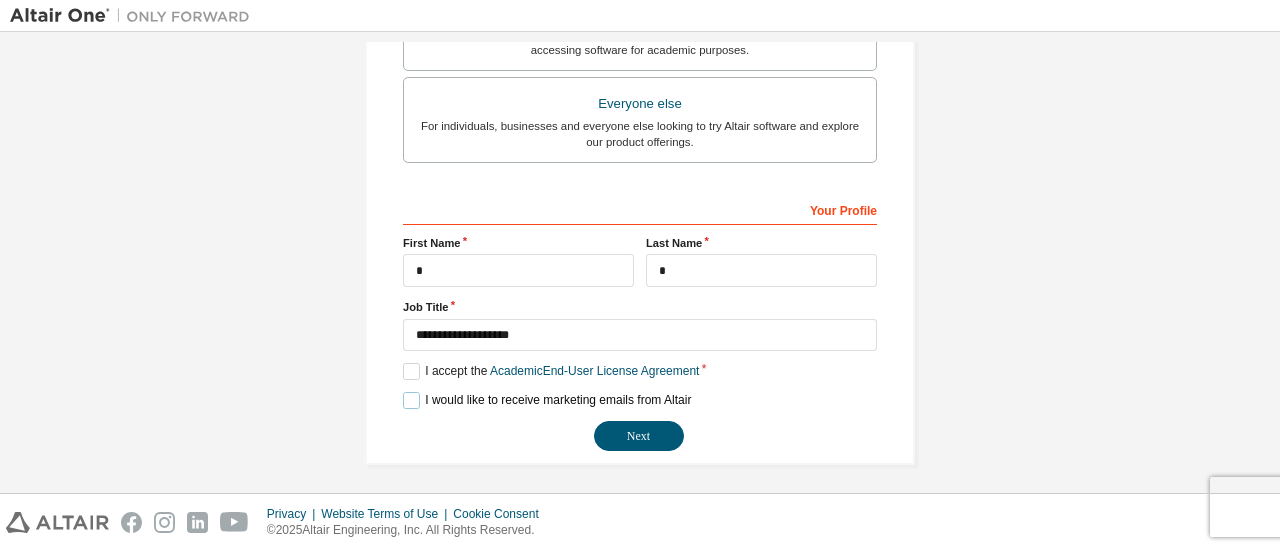 click on "I would like to receive marketing emails from Altair" at bounding box center [547, 400] 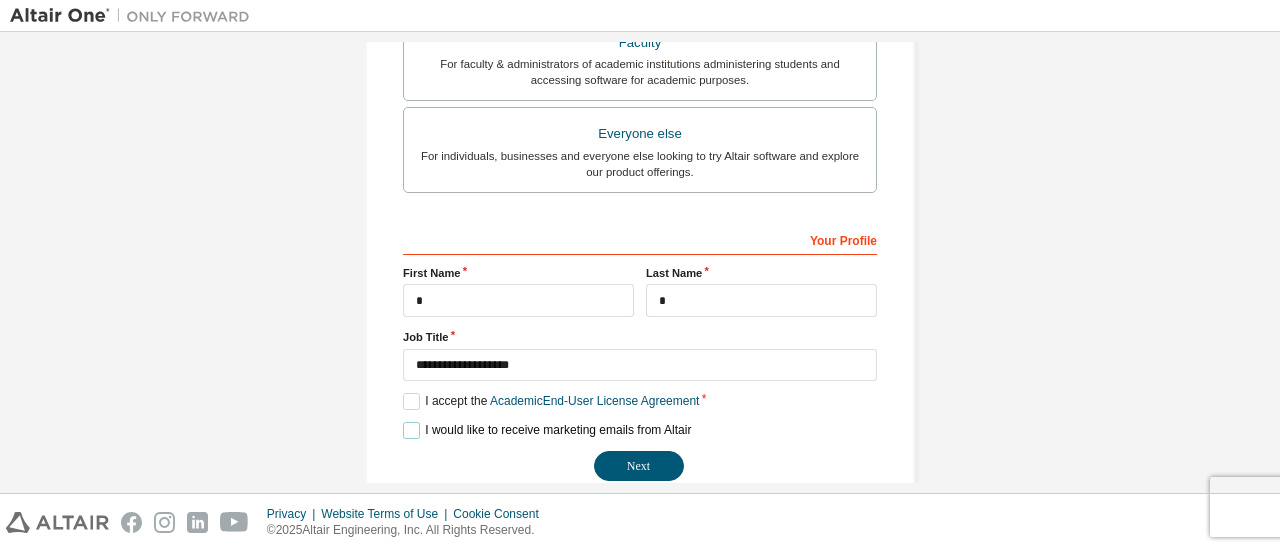 scroll, scrollTop: 612, scrollLeft: 0, axis: vertical 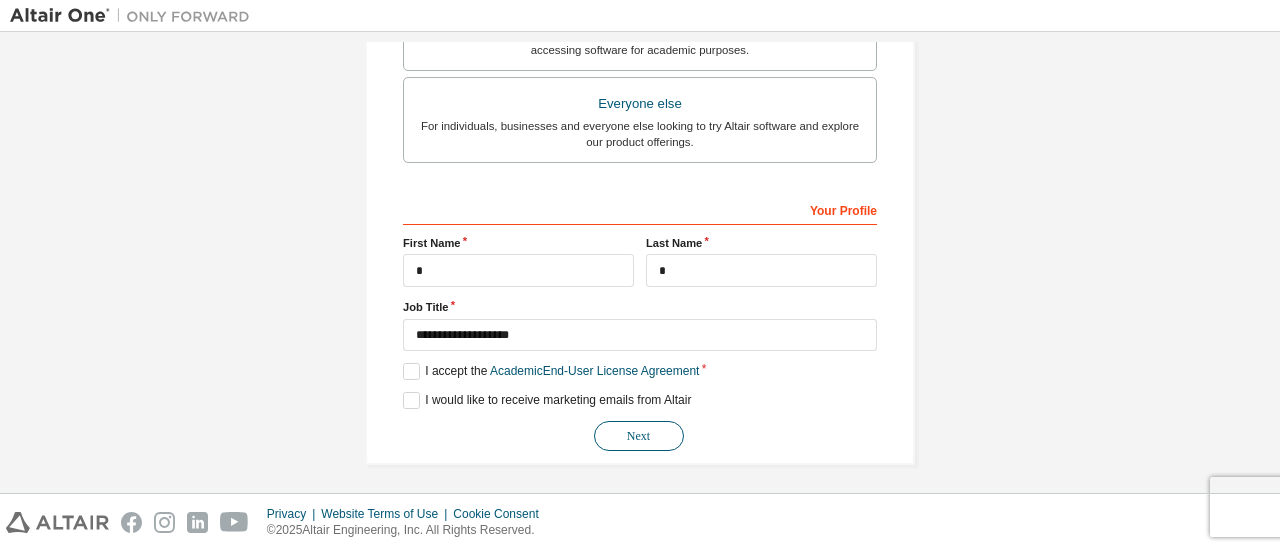 click on "Next" at bounding box center (639, 436) 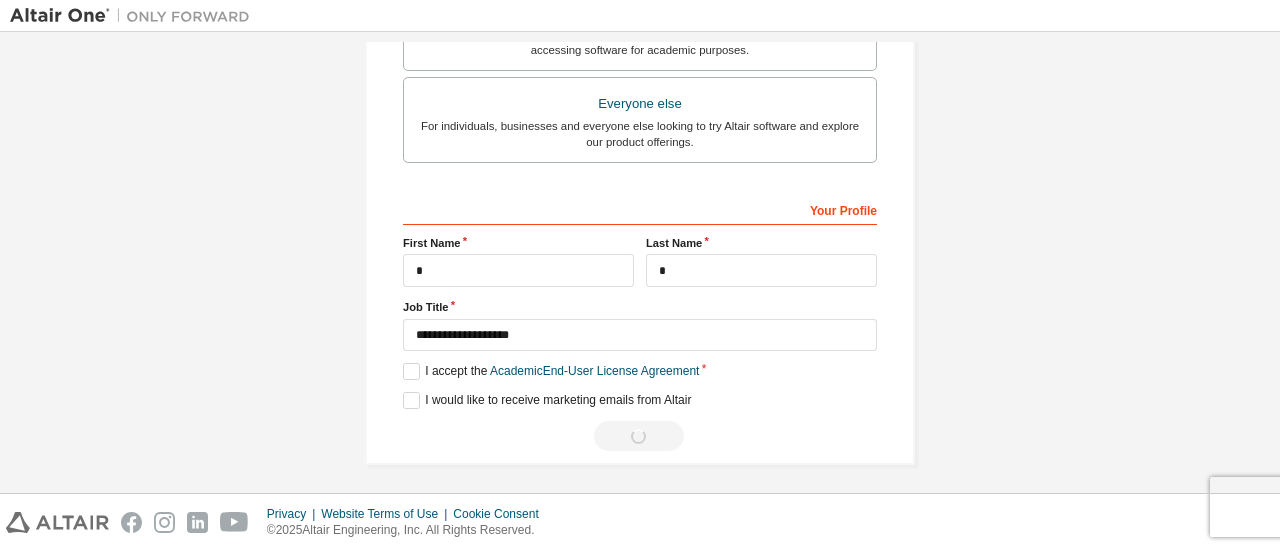 scroll, scrollTop: 34, scrollLeft: 0, axis: vertical 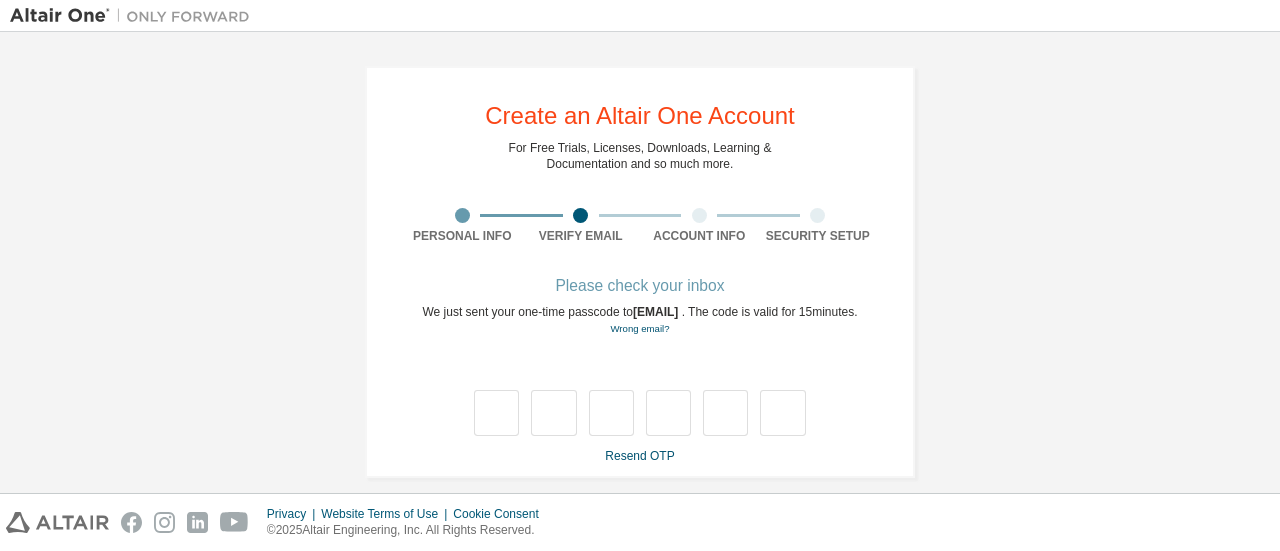 type on "*" 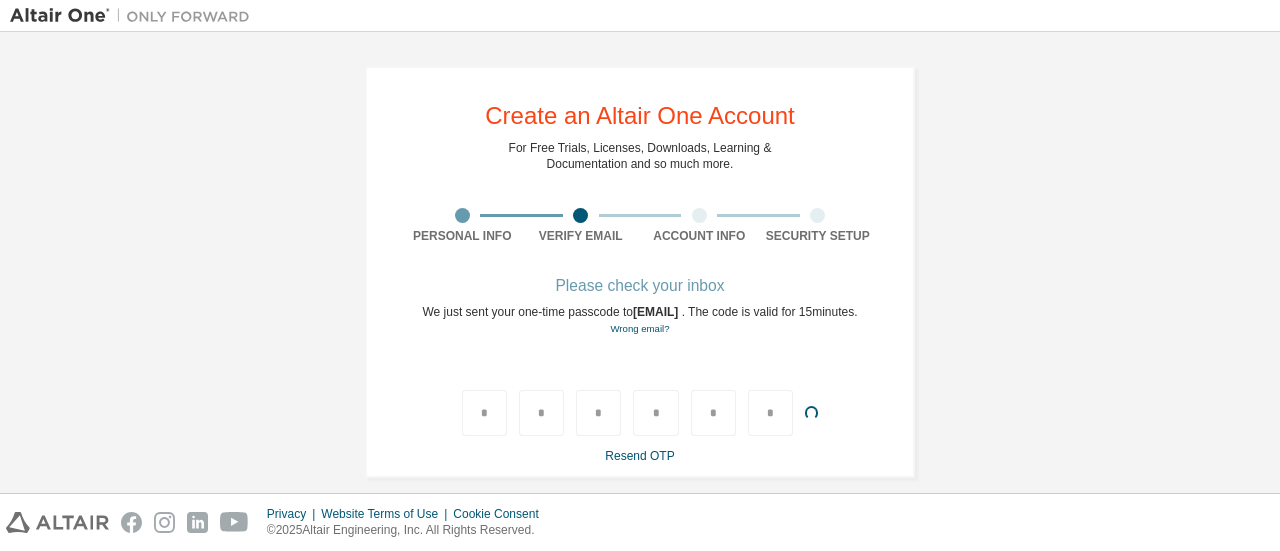 scroll, scrollTop: 34, scrollLeft: 0, axis: vertical 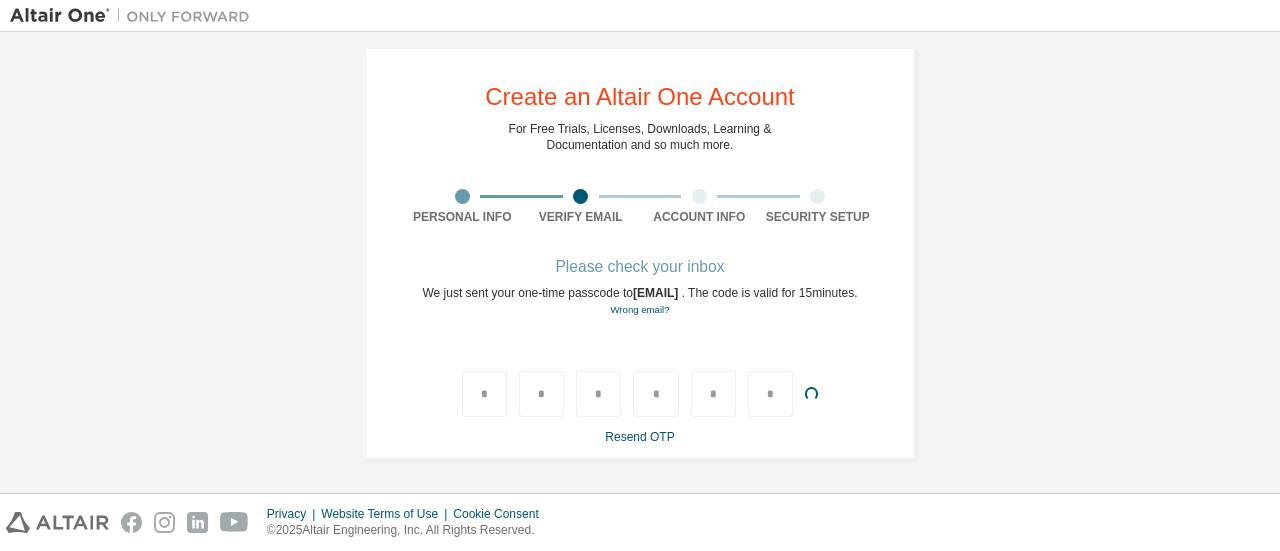 type 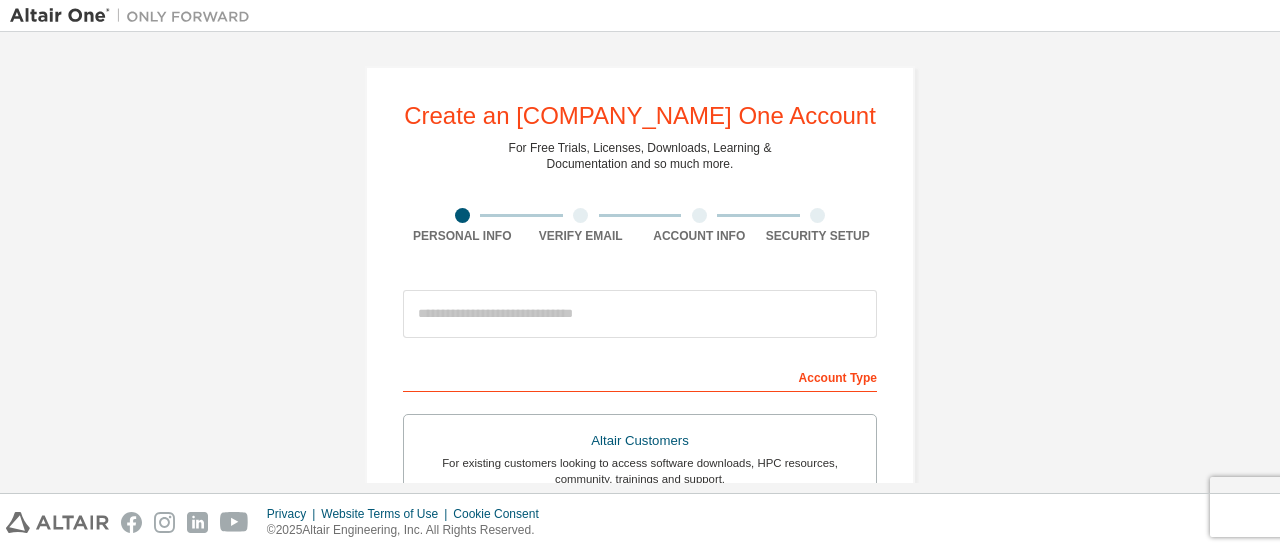 scroll, scrollTop: 0, scrollLeft: 0, axis: both 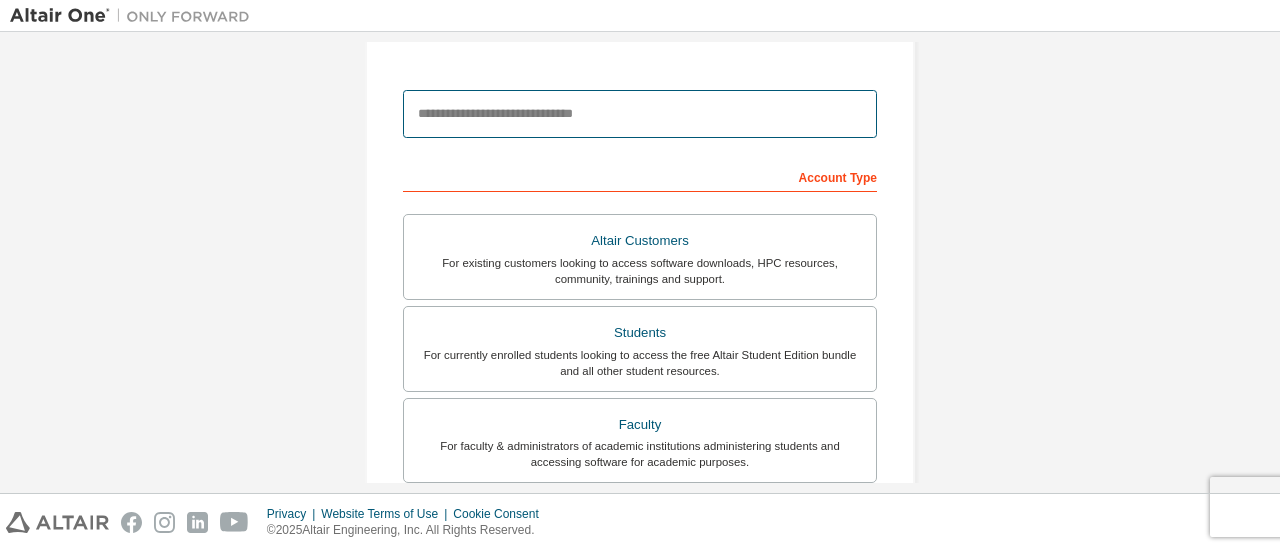 click at bounding box center (640, 114) 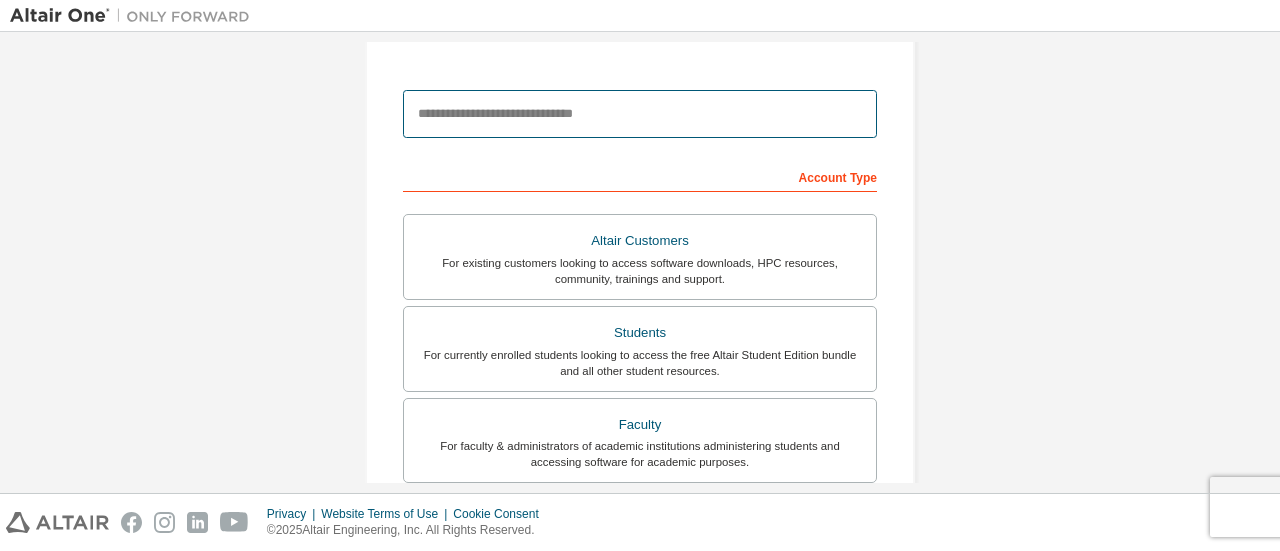 type on "**********" 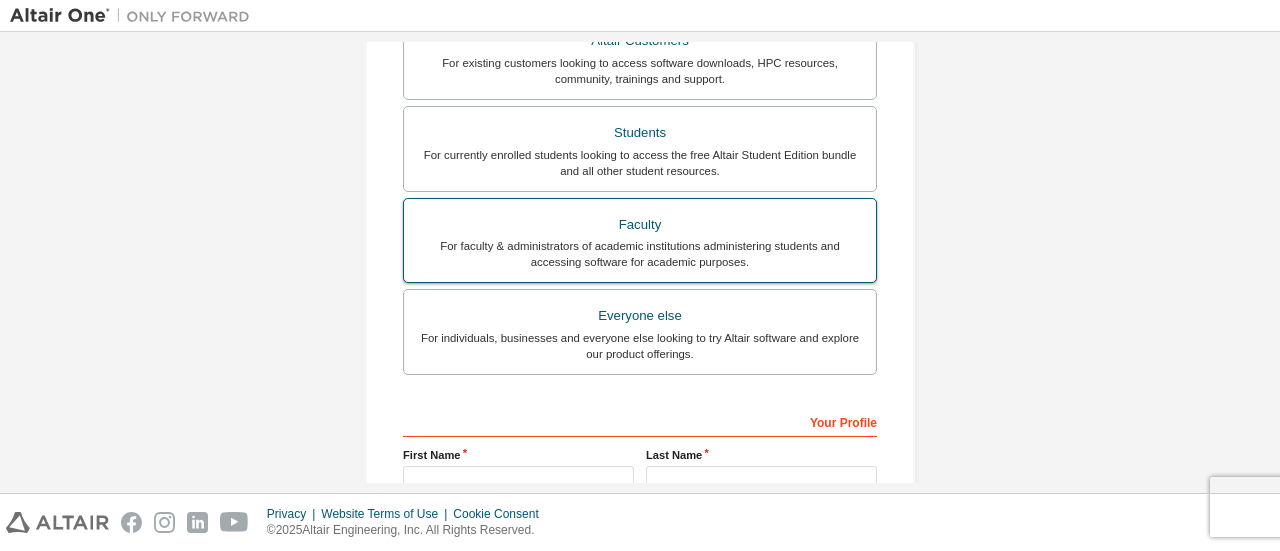 click on "Faculty" at bounding box center (640, 225) 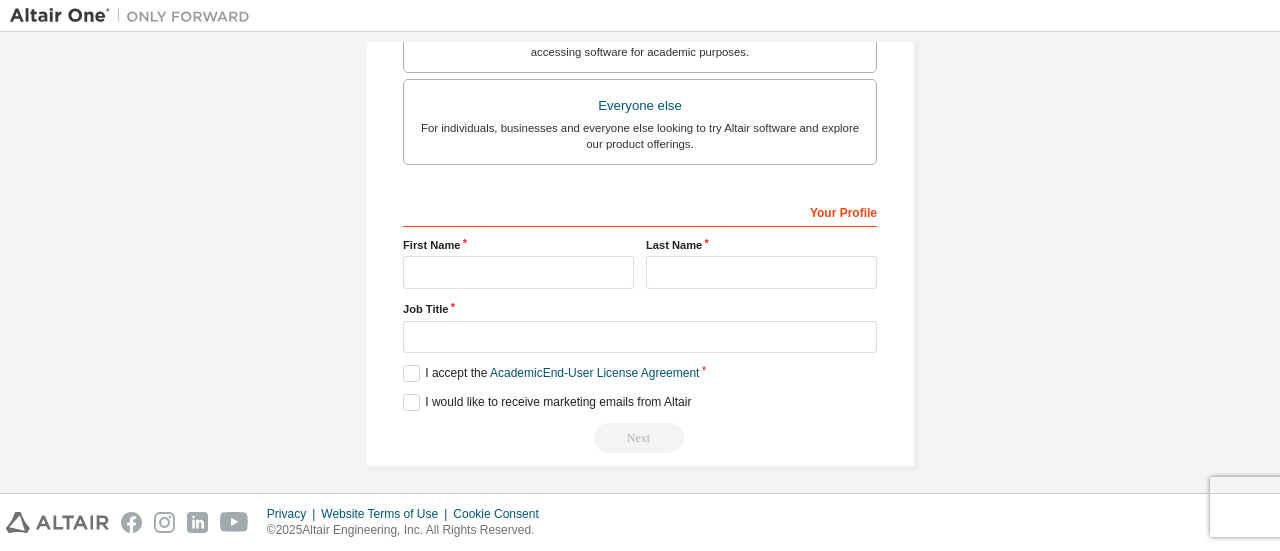 scroll, scrollTop: 680, scrollLeft: 0, axis: vertical 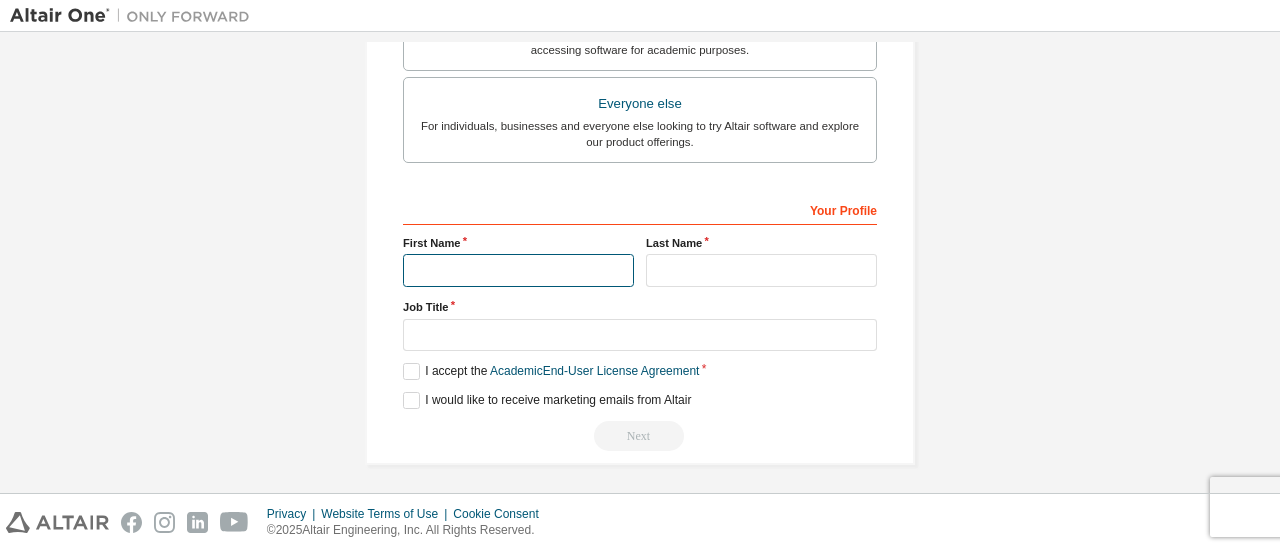 click at bounding box center [518, 270] 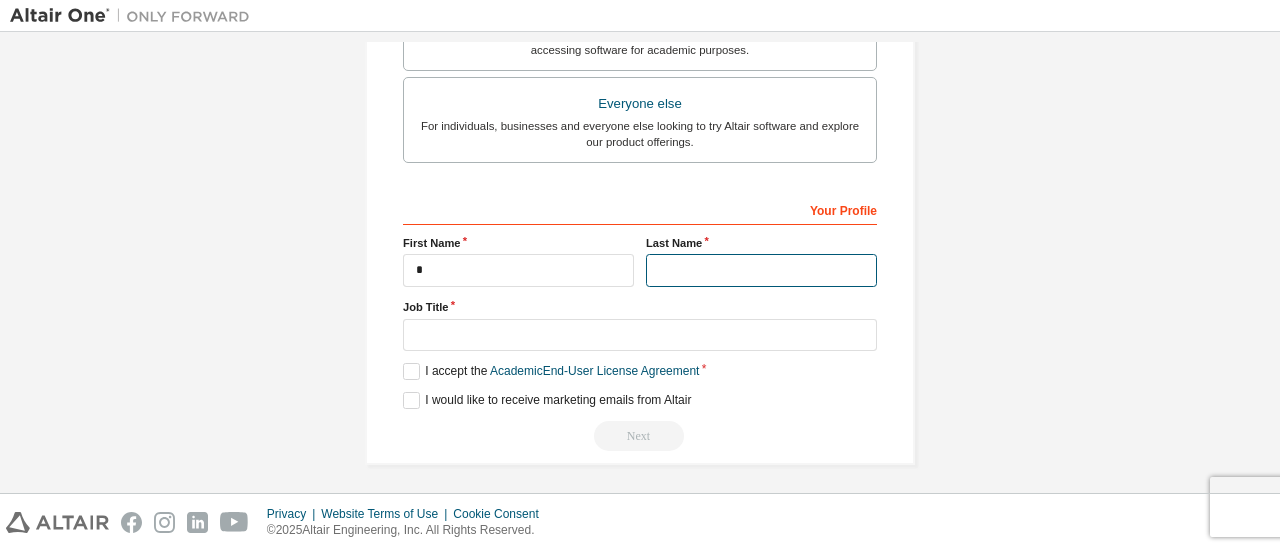 click at bounding box center (761, 270) 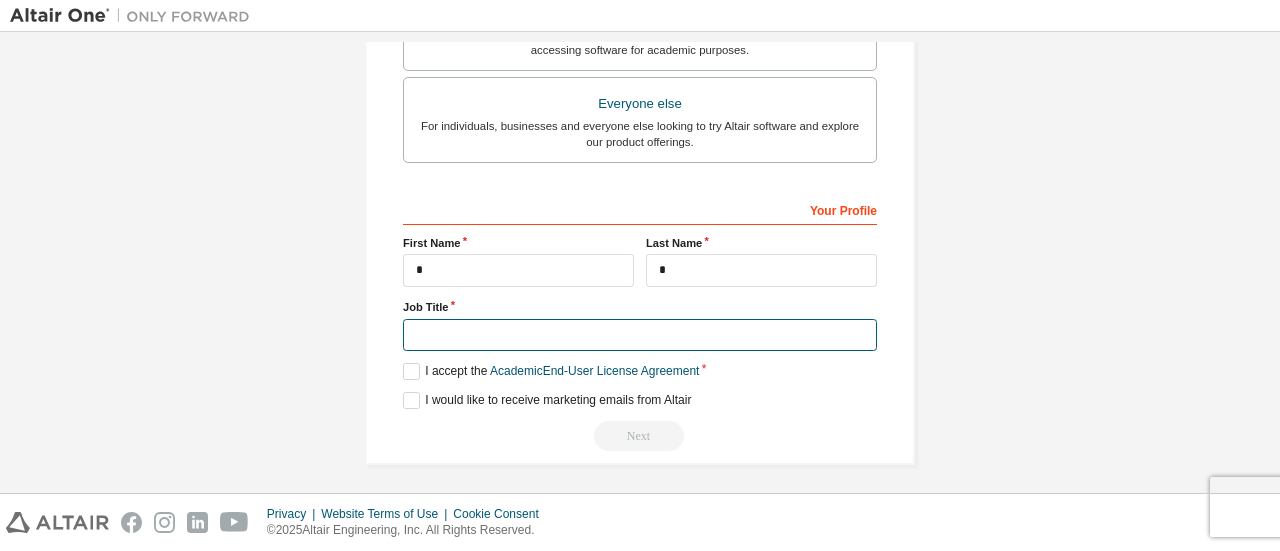 click at bounding box center [640, 335] 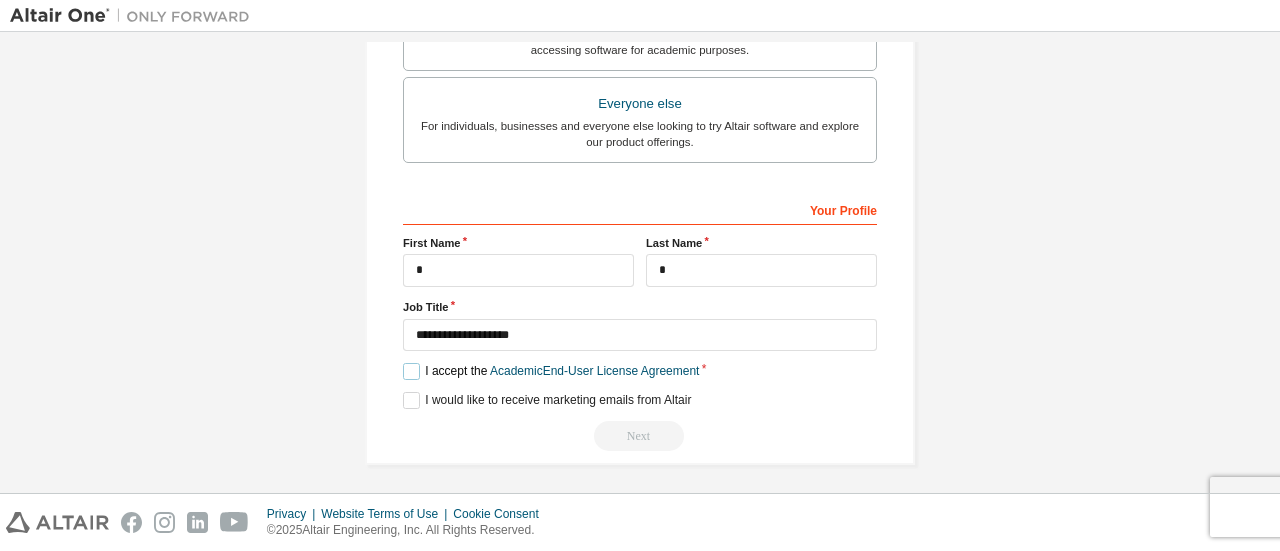 click on "I accept the   Academic   End-User License Agreement" at bounding box center (551, 371) 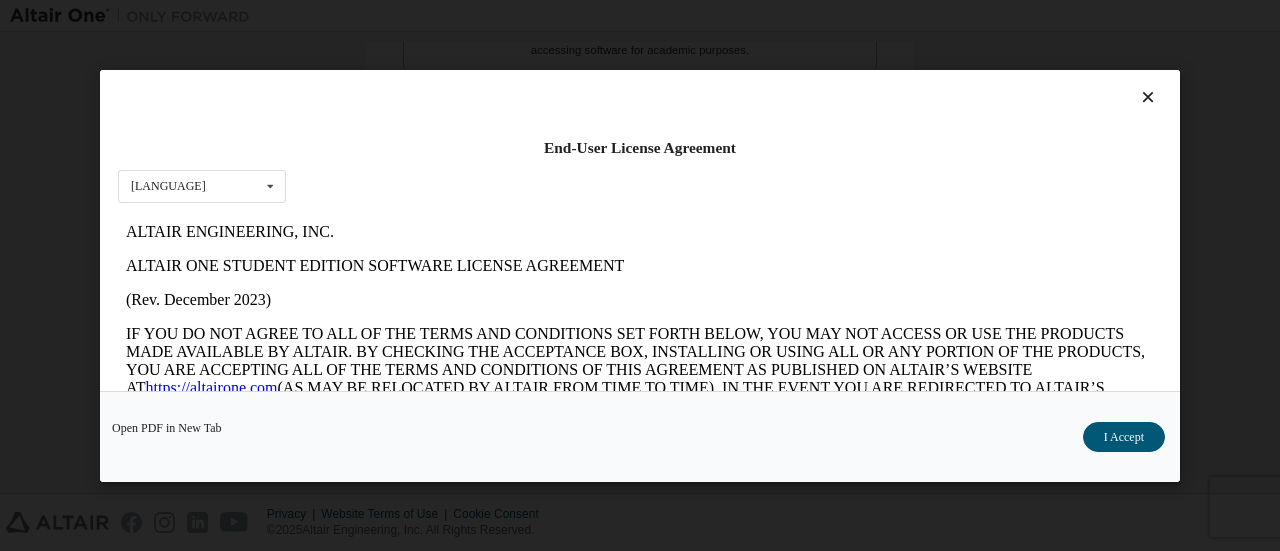 scroll, scrollTop: 0, scrollLeft: 0, axis: both 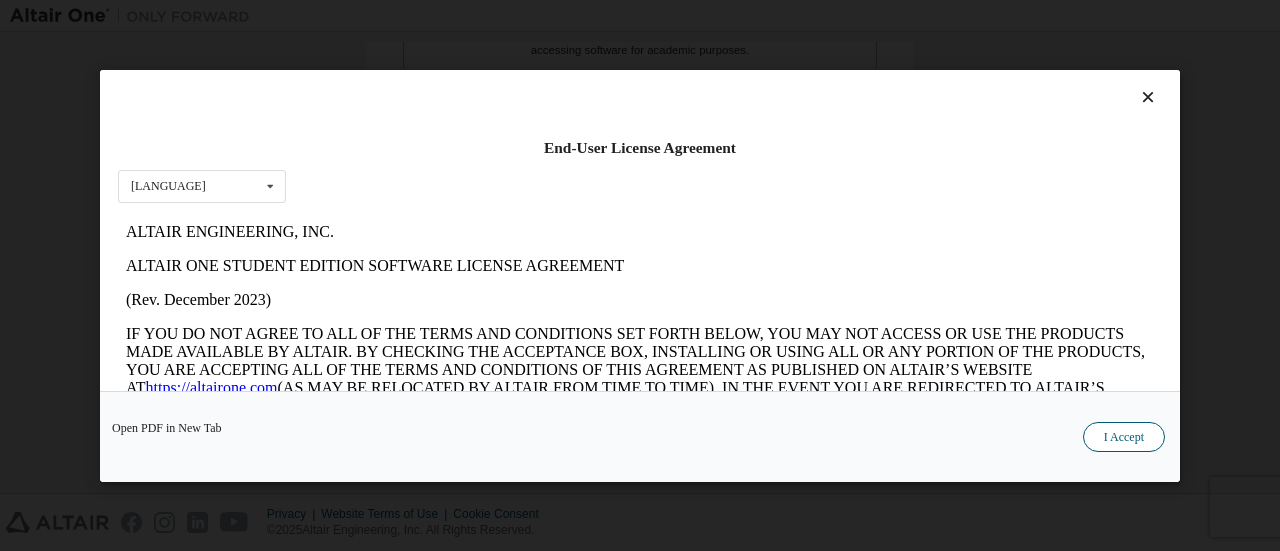 click on "I Accept" at bounding box center [1124, 436] 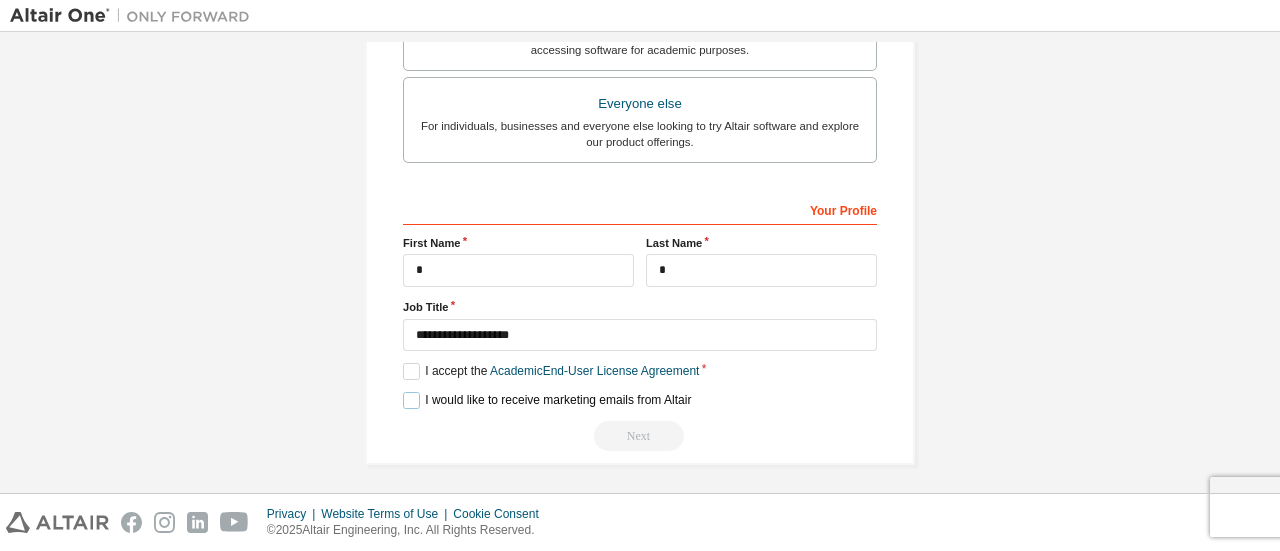 click on "I would like to receive marketing emails from Altair" at bounding box center [547, 400] 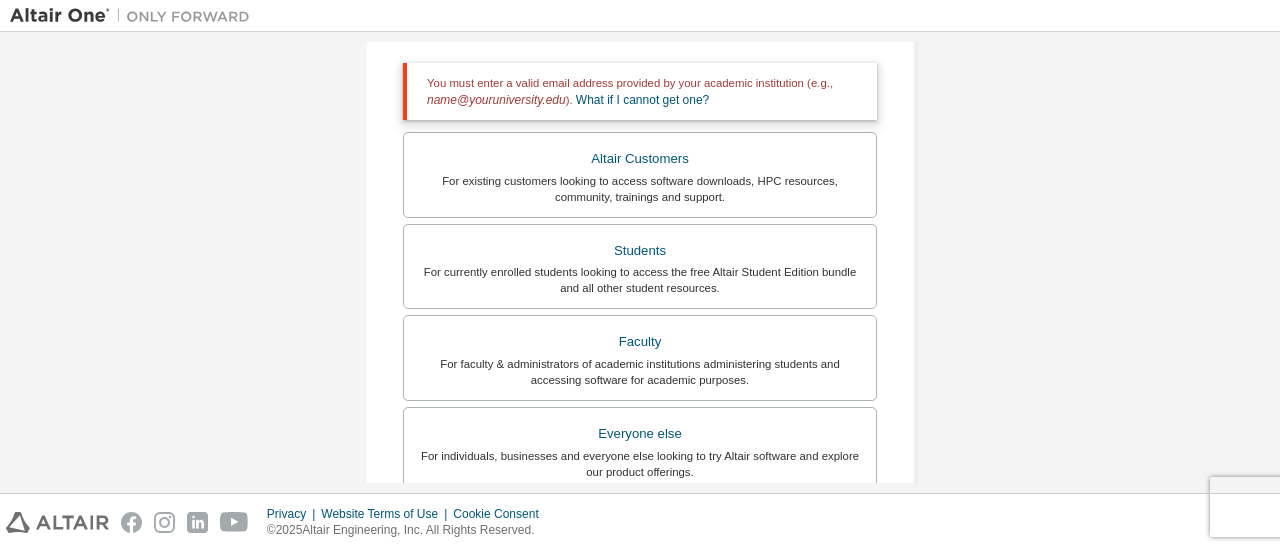scroll, scrollTop: 380, scrollLeft: 0, axis: vertical 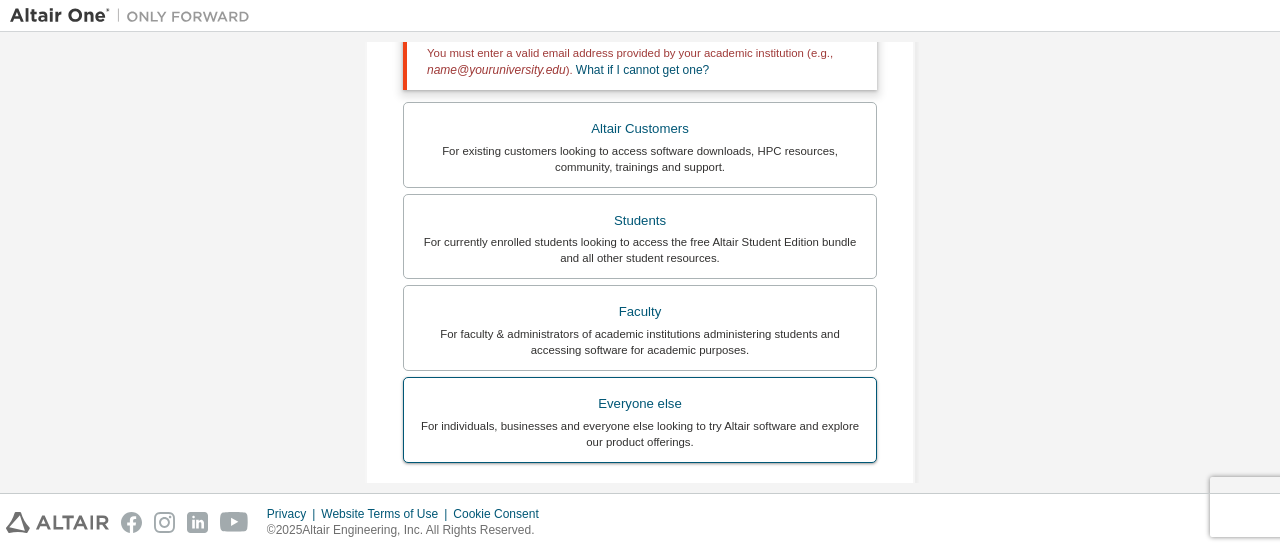 click on "Everyone else" at bounding box center (640, 404) 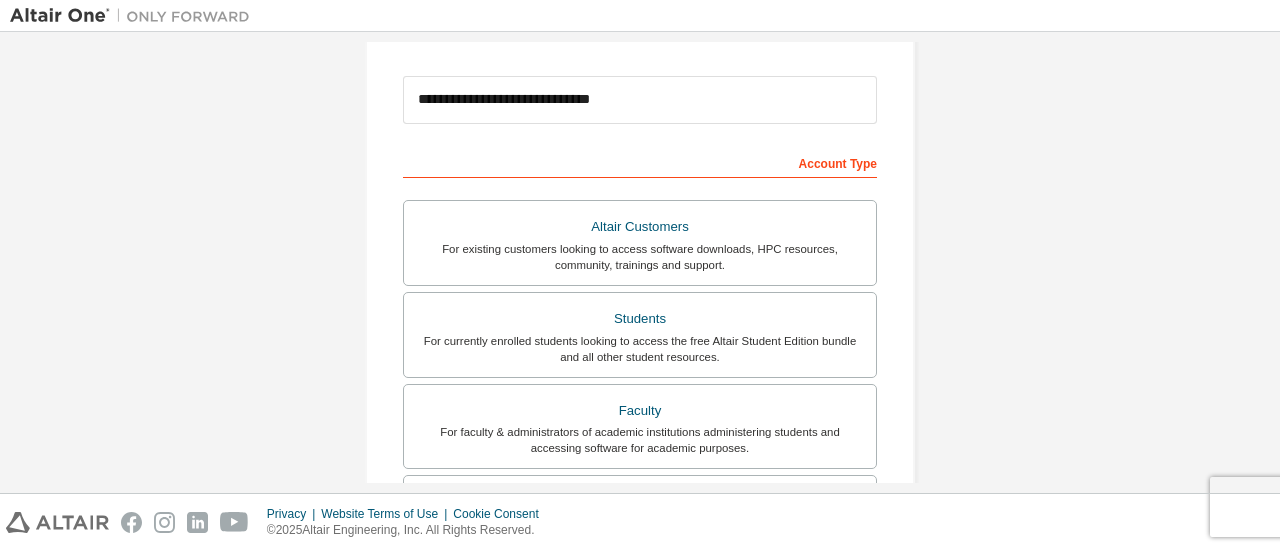 scroll, scrollTop: 80, scrollLeft: 0, axis: vertical 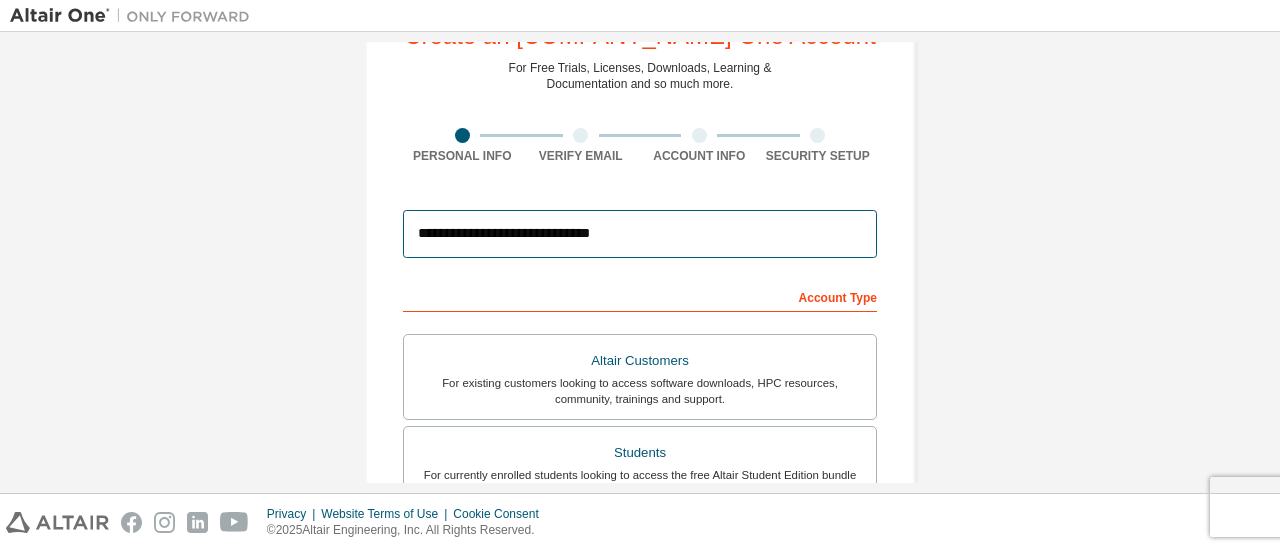 click on "**********" at bounding box center [640, 234] 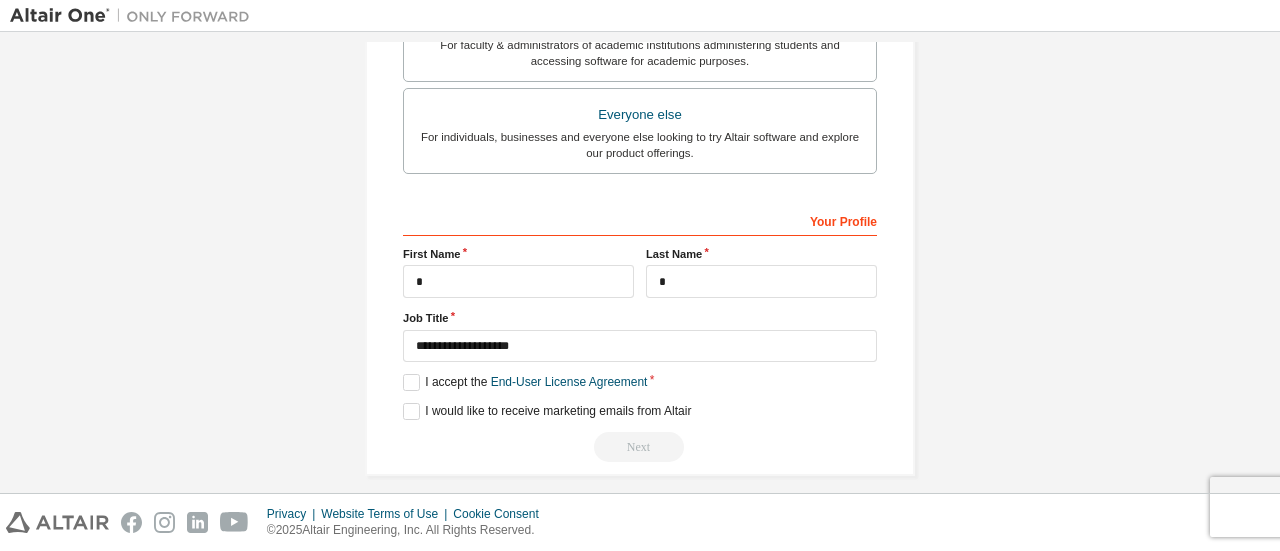 scroll, scrollTop: 612, scrollLeft: 0, axis: vertical 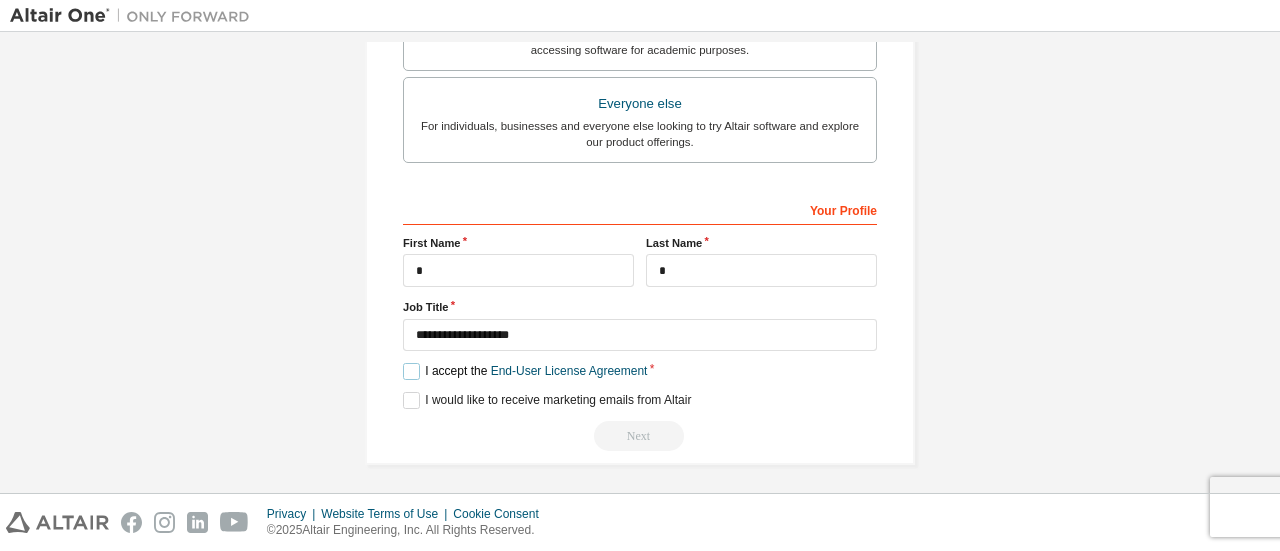 click on "I accept the    End-User License Agreement" at bounding box center (525, 371) 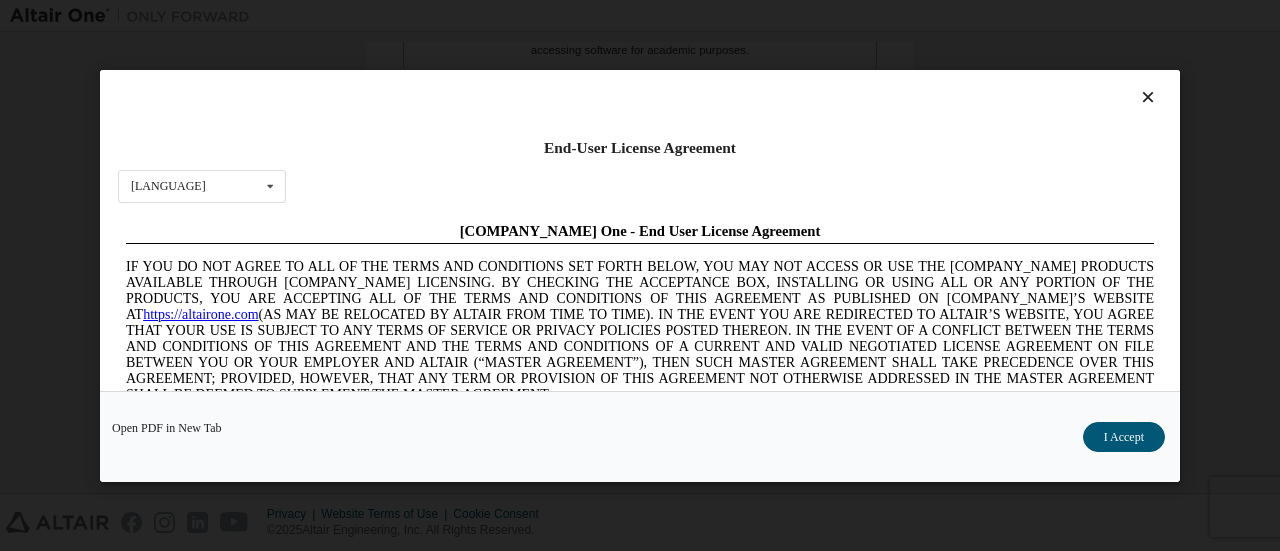 scroll, scrollTop: 0, scrollLeft: 0, axis: both 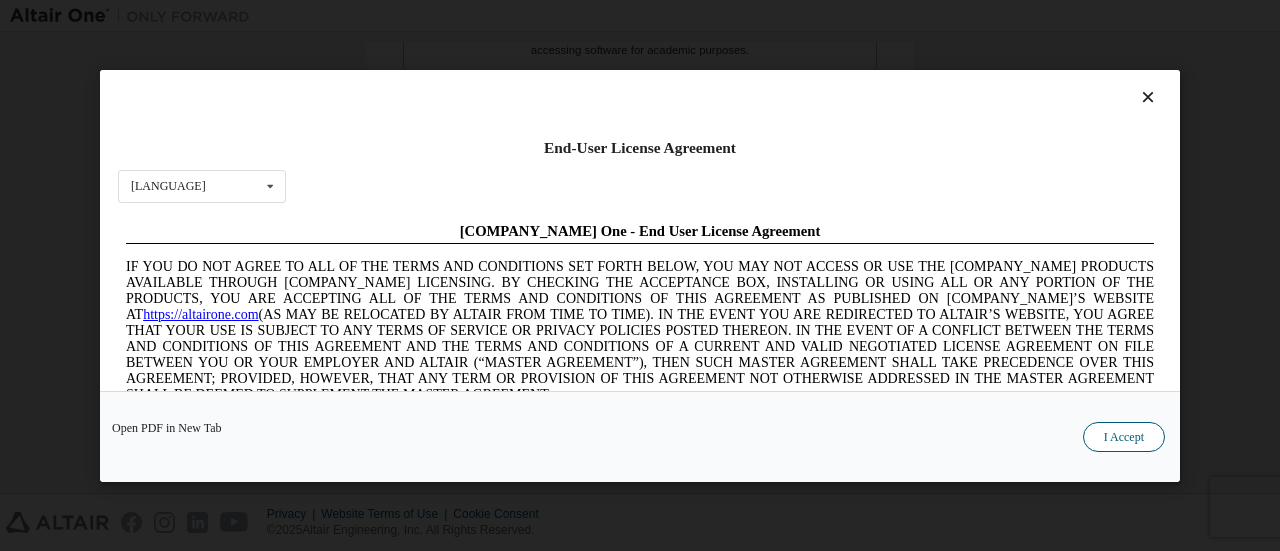 click on "I Accept" at bounding box center [1124, 436] 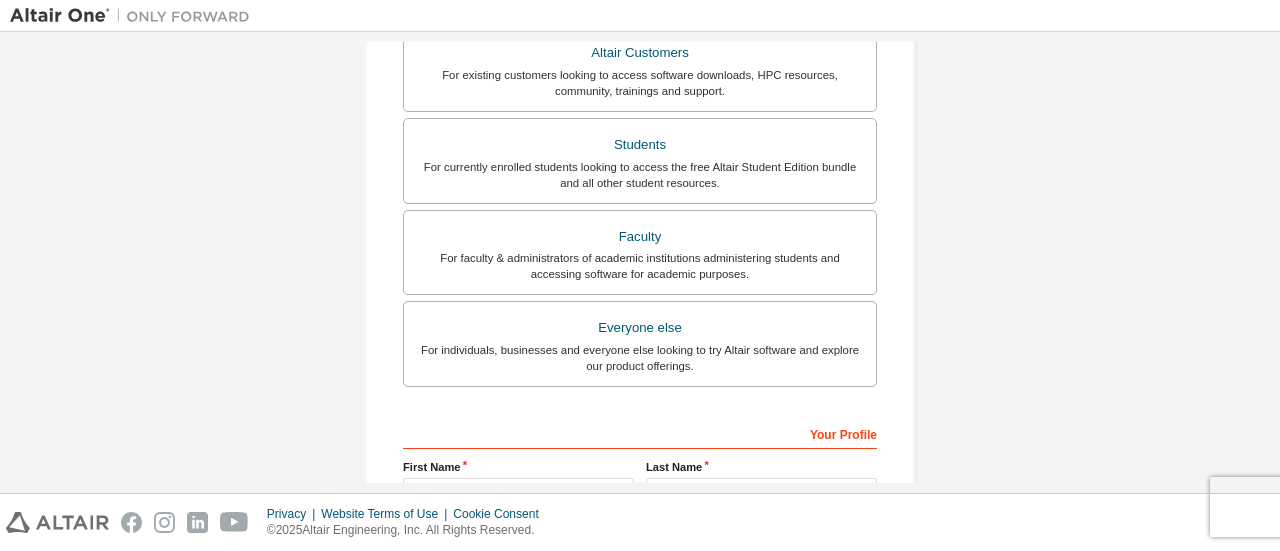 scroll, scrollTop: 612, scrollLeft: 0, axis: vertical 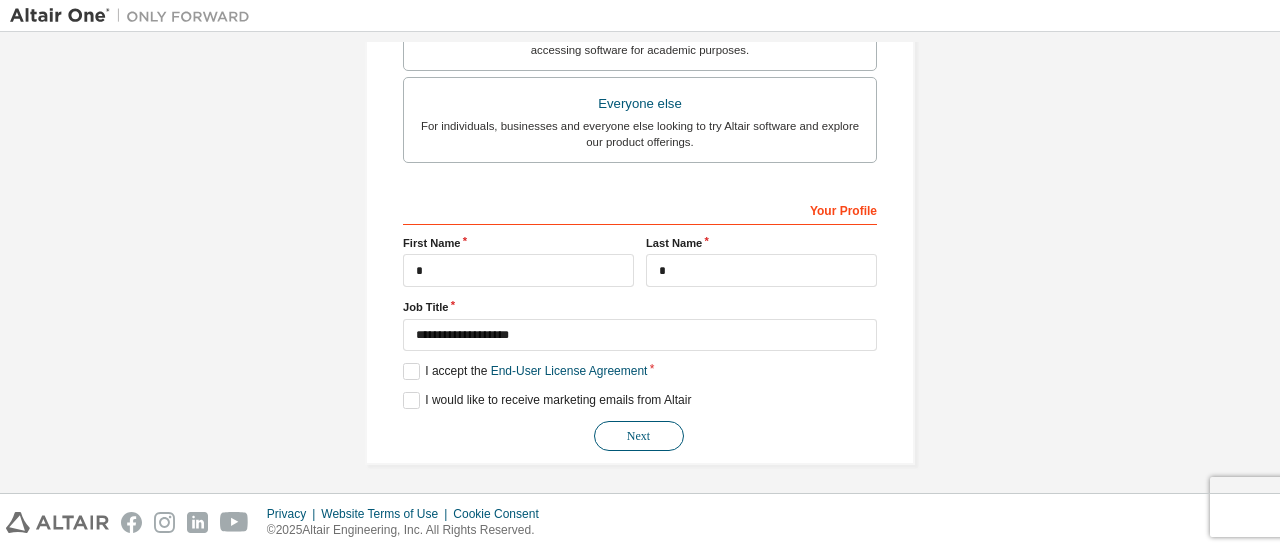 click on "Next" at bounding box center [639, 436] 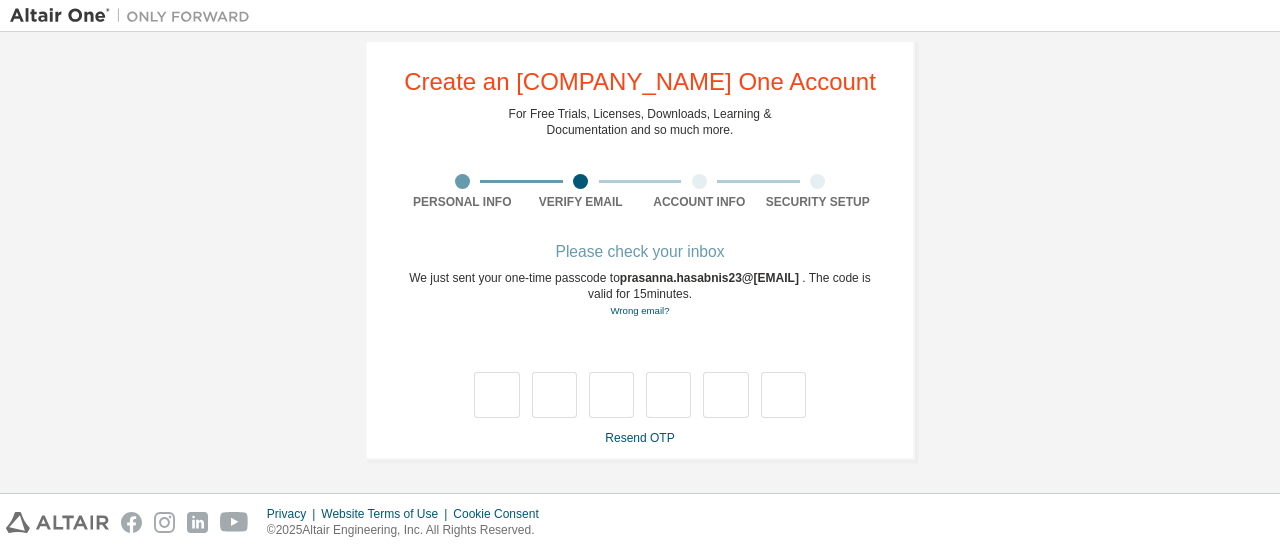 scroll, scrollTop: 0, scrollLeft: 0, axis: both 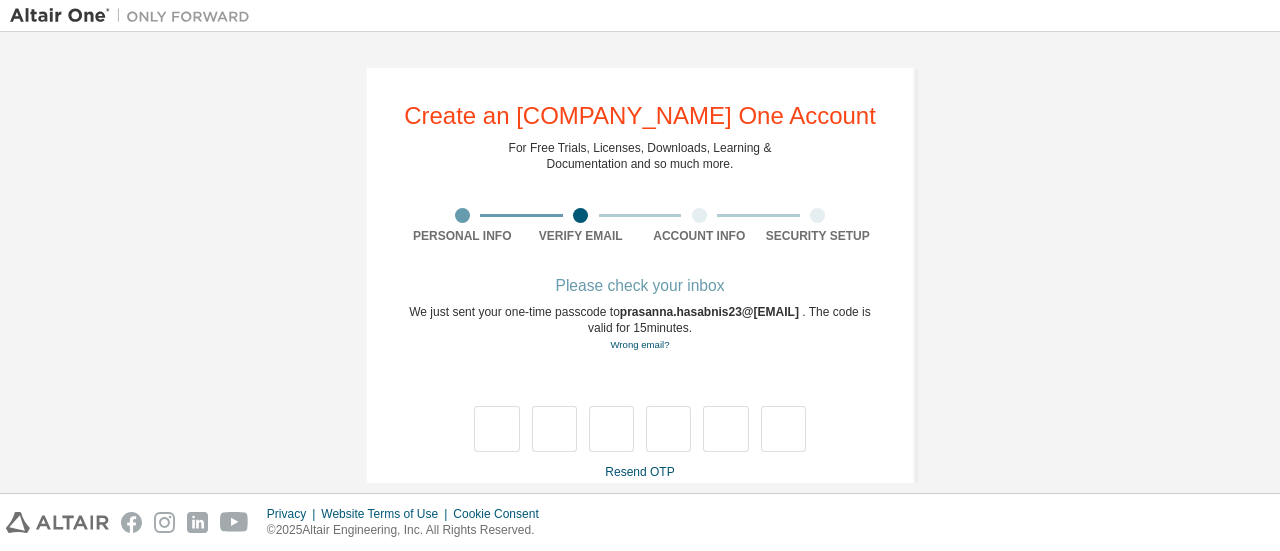 type on "*" 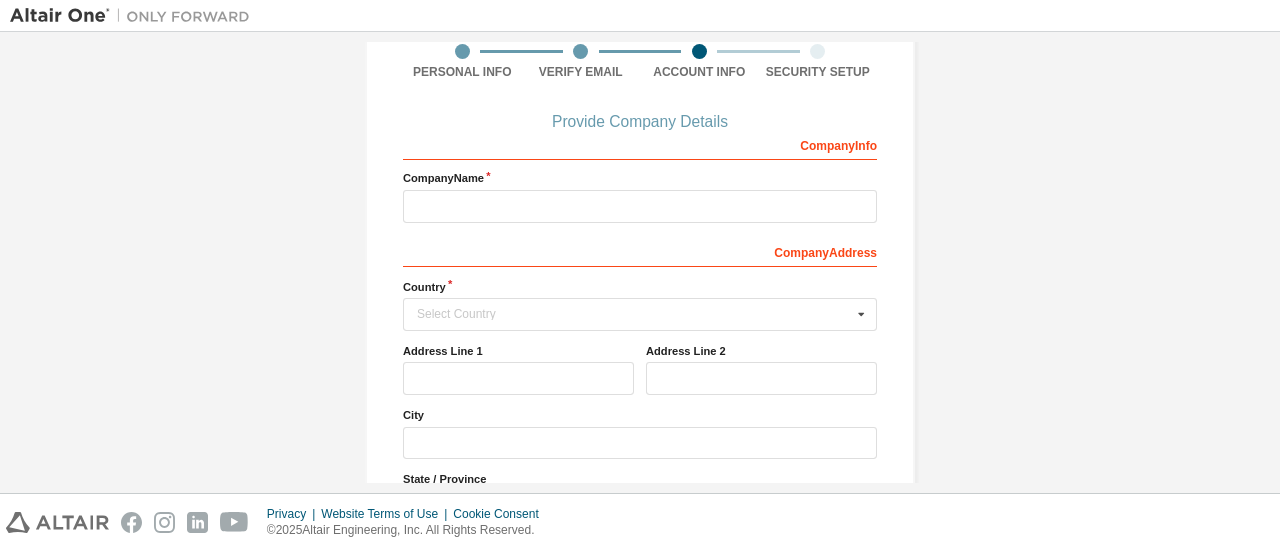scroll, scrollTop: 157, scrollLeft: 0, axis: vertical 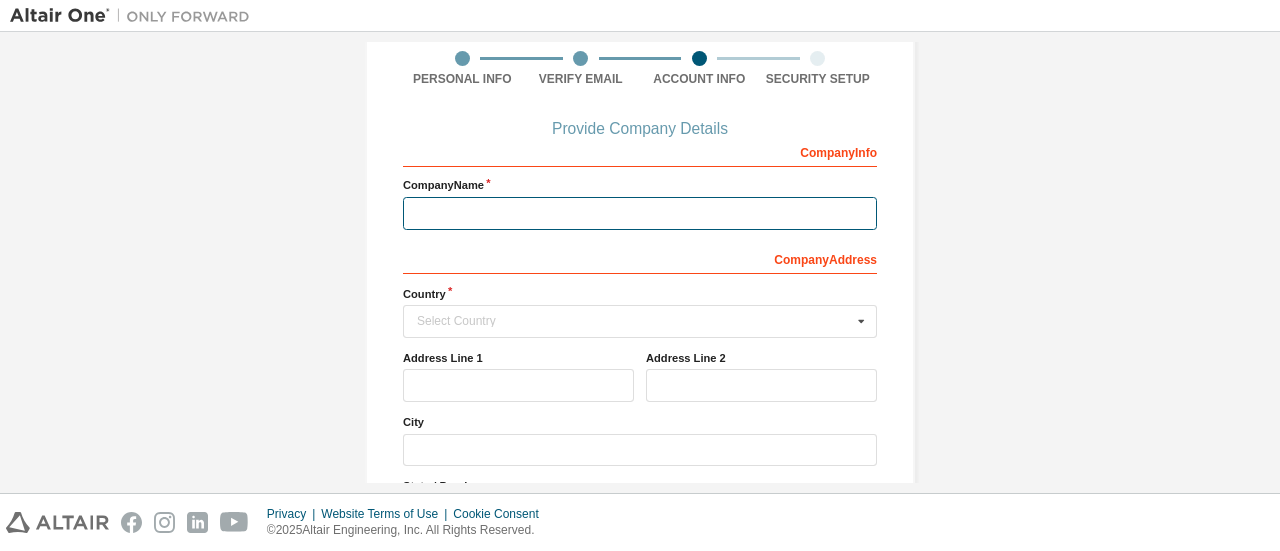click at bounding box center (640, 213) 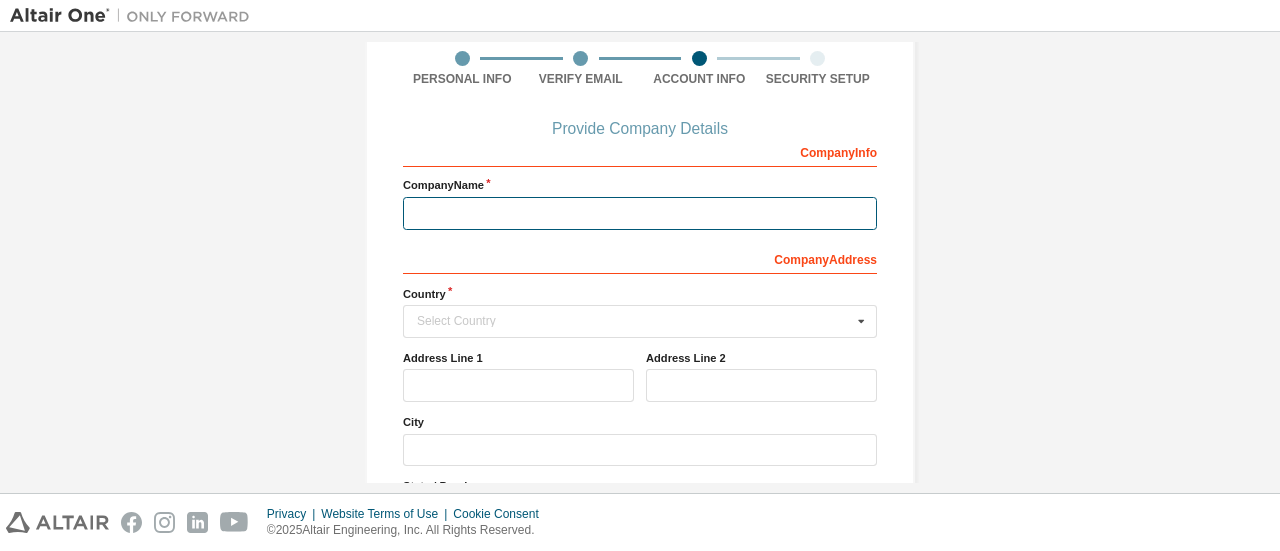 scroll, scrollTop: 257, scrollLeft: 0, axis: vertical 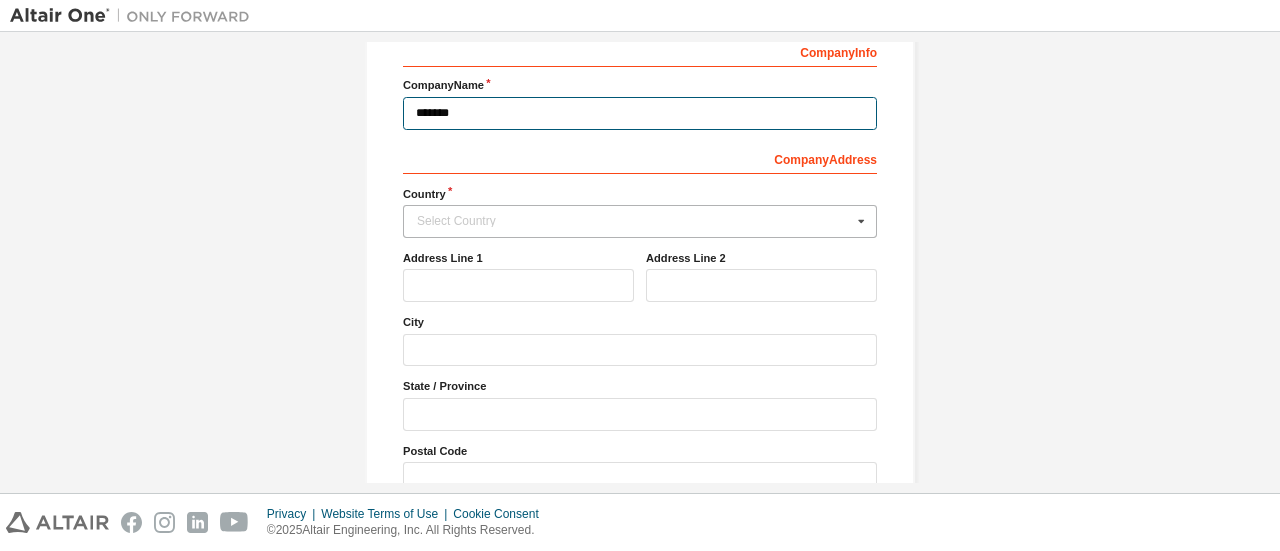 type on "*******" 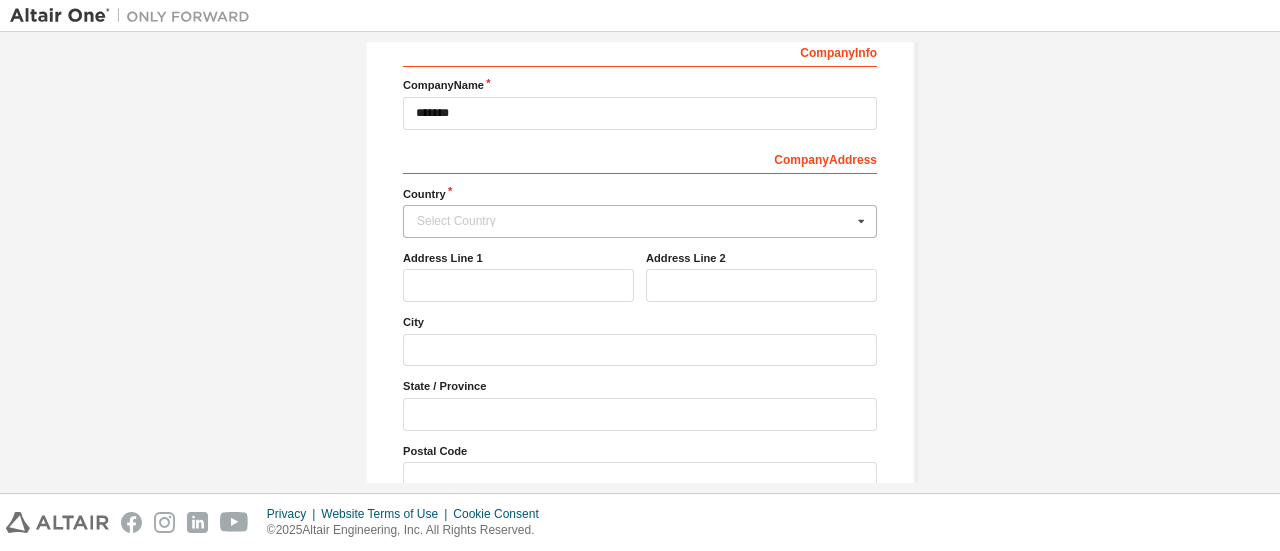 click on "Select Country" at bounding box center [634, 221] 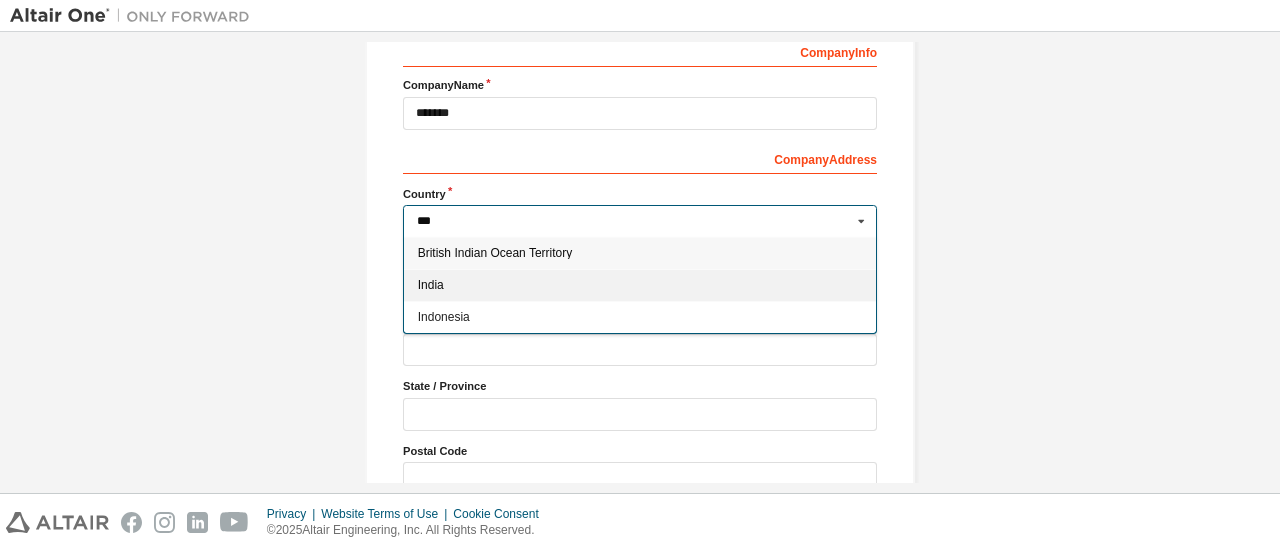 type on "***" 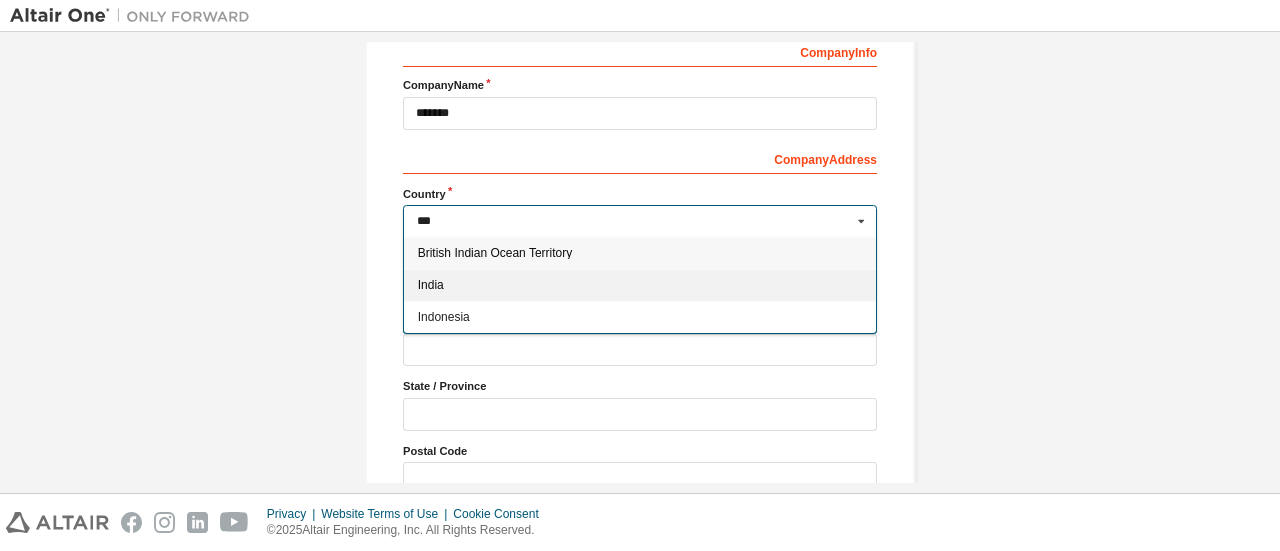 click on "India" at bounding box center [640, 285] 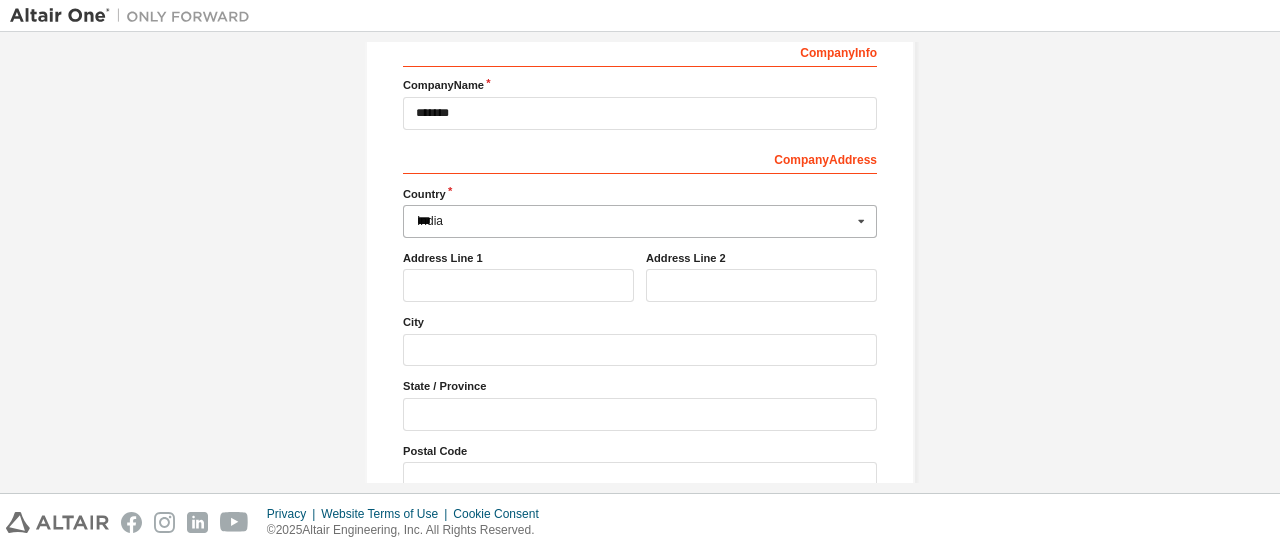 type on "***" 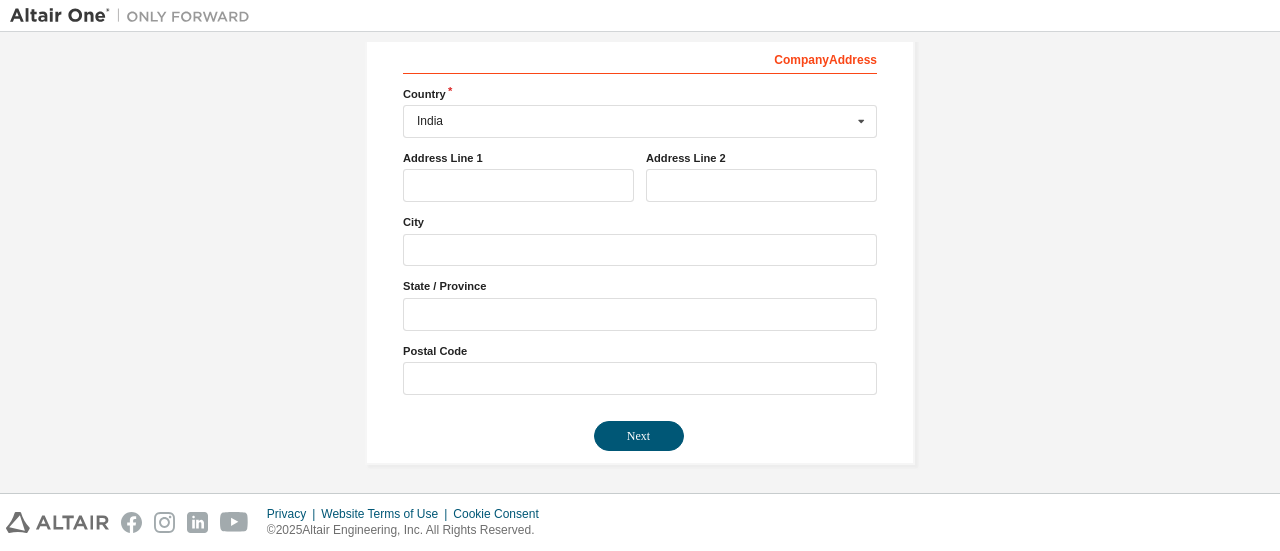 scroll, scrollTop: 157, scrollLeft: 0, axis: vertical 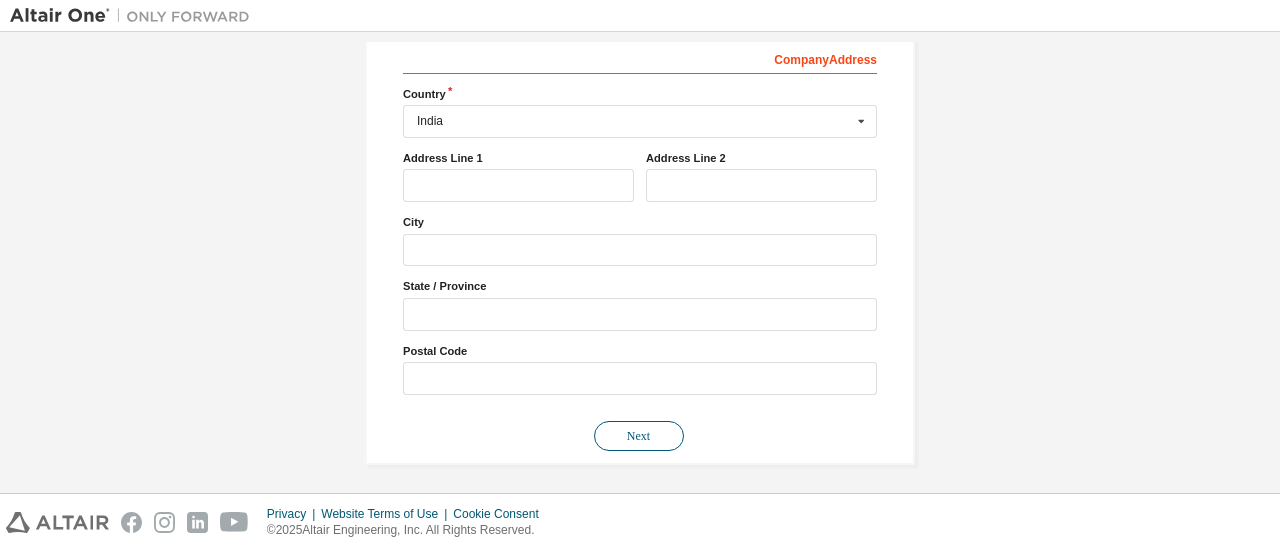 click on "Next" at bounding box center [639, 436] 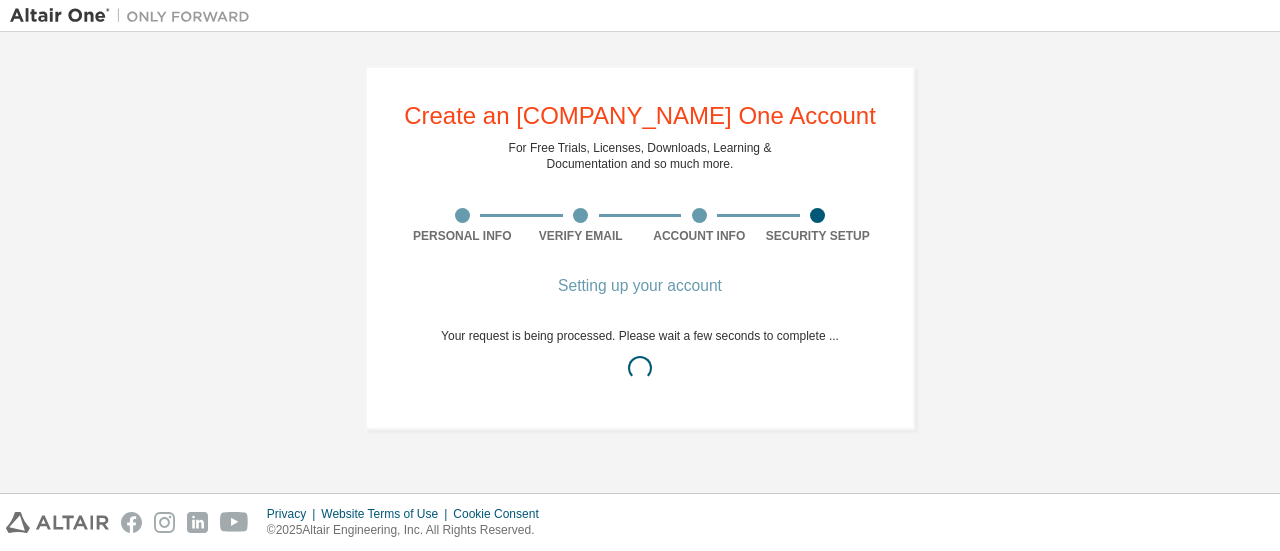 scroll, scrollTop: 0, scrollLeft: 0, axis: both 